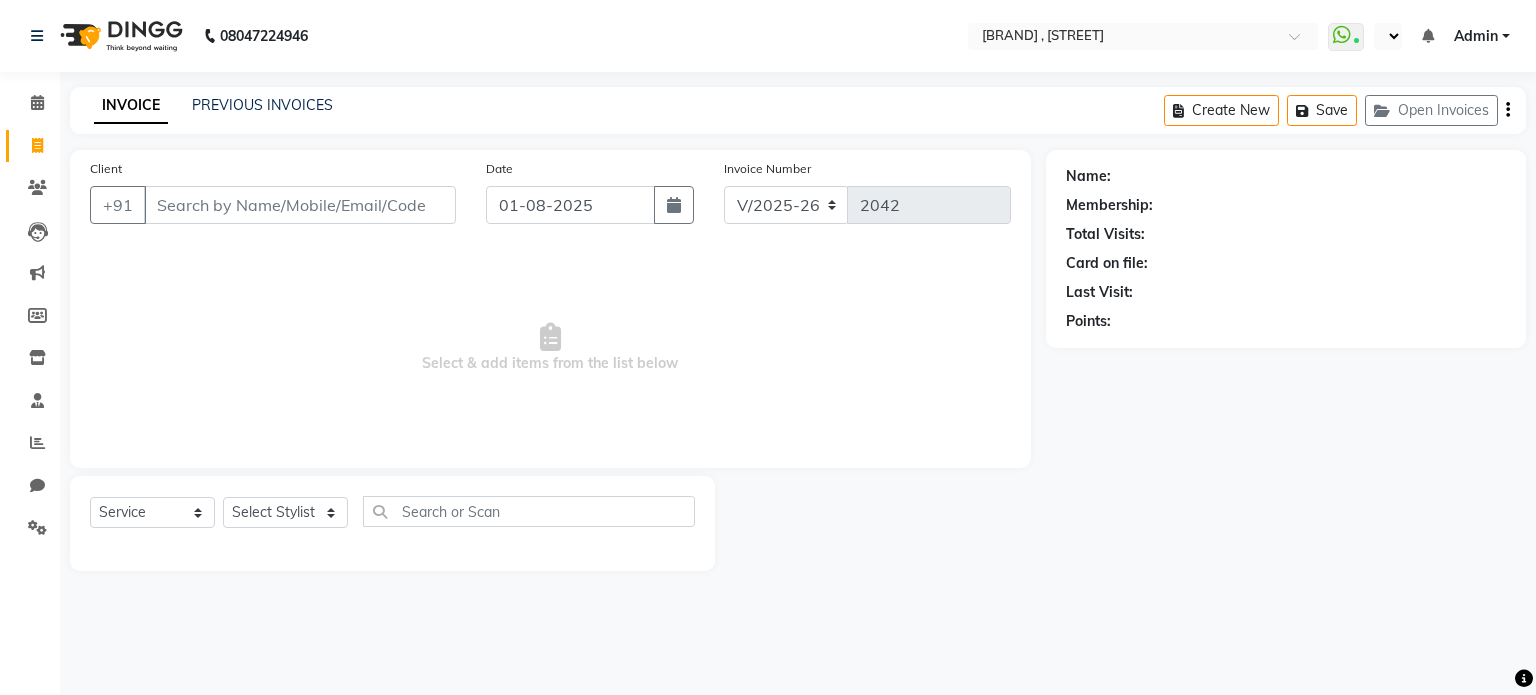 select on "7588" 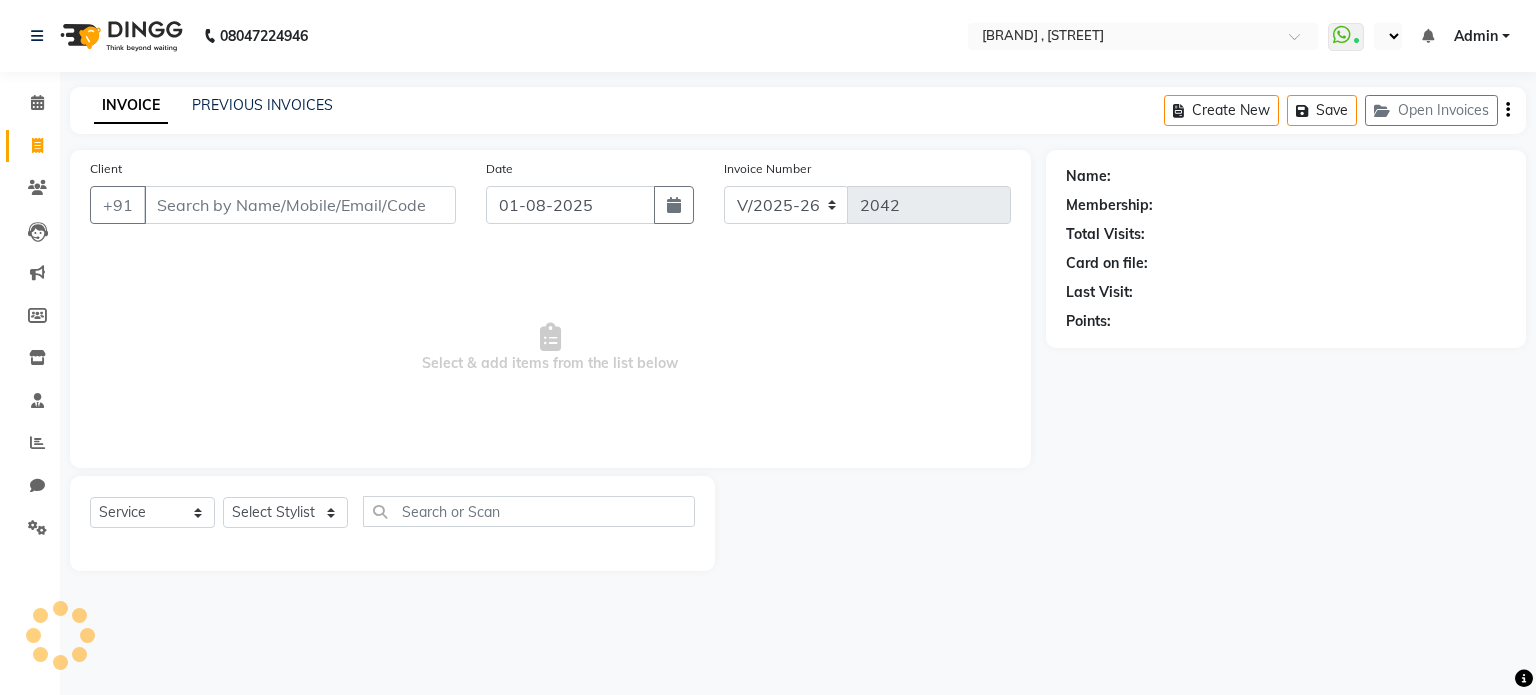 select on "en" 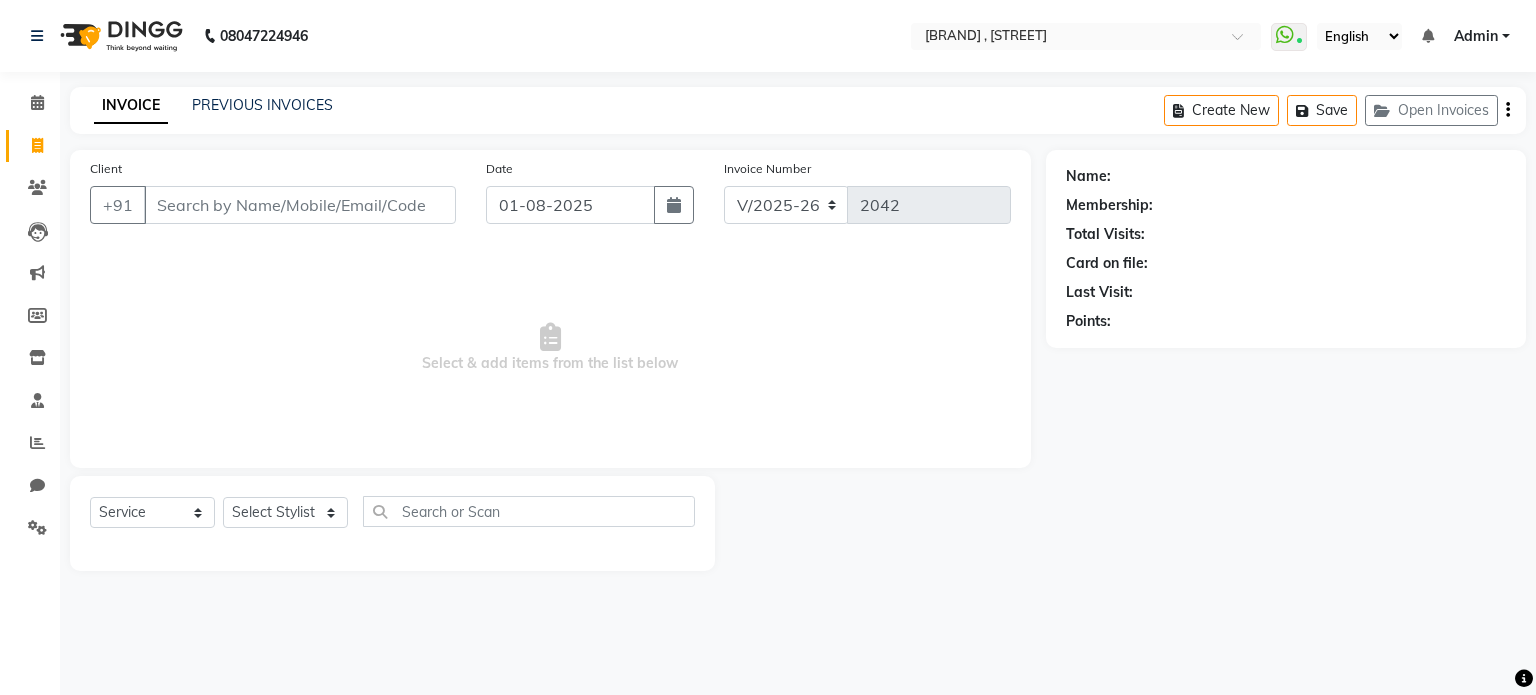 click on "Client" at bounding box center (300, 205) 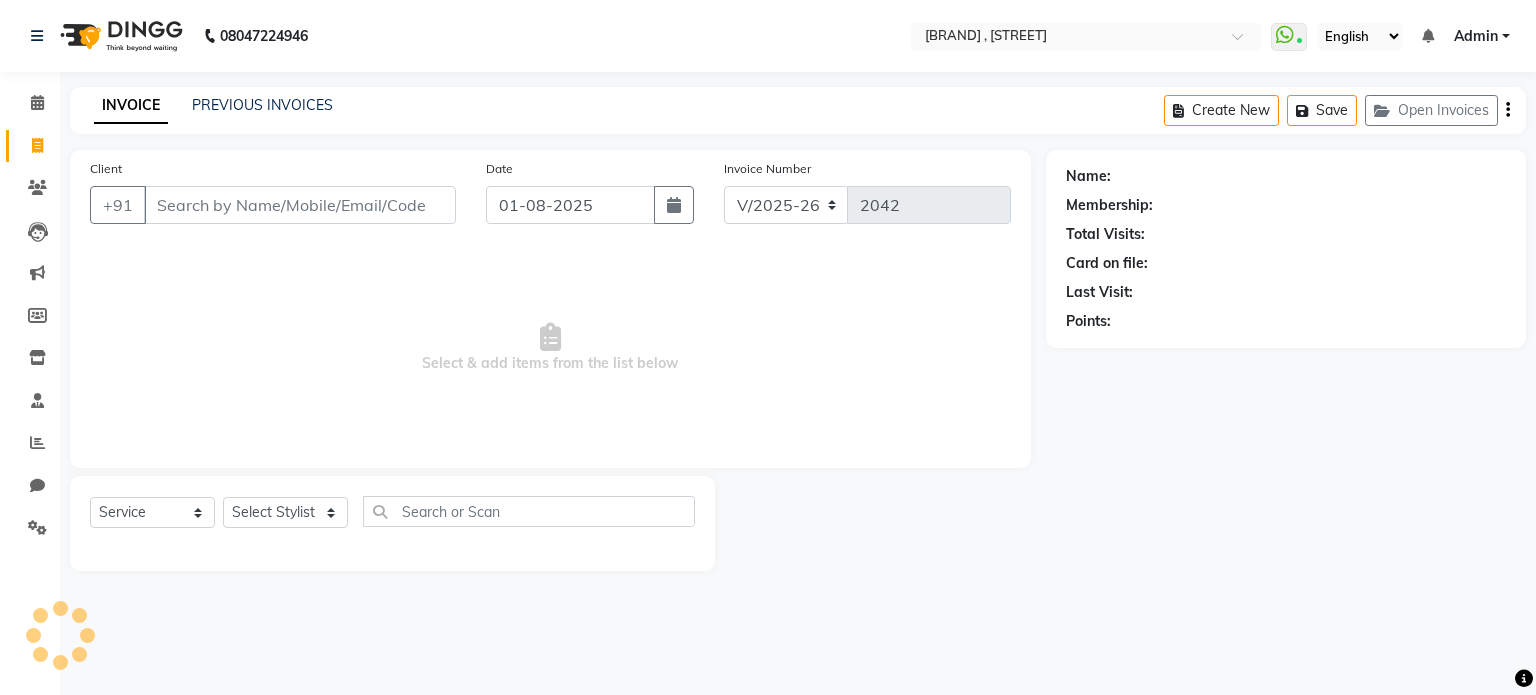 type on "i" 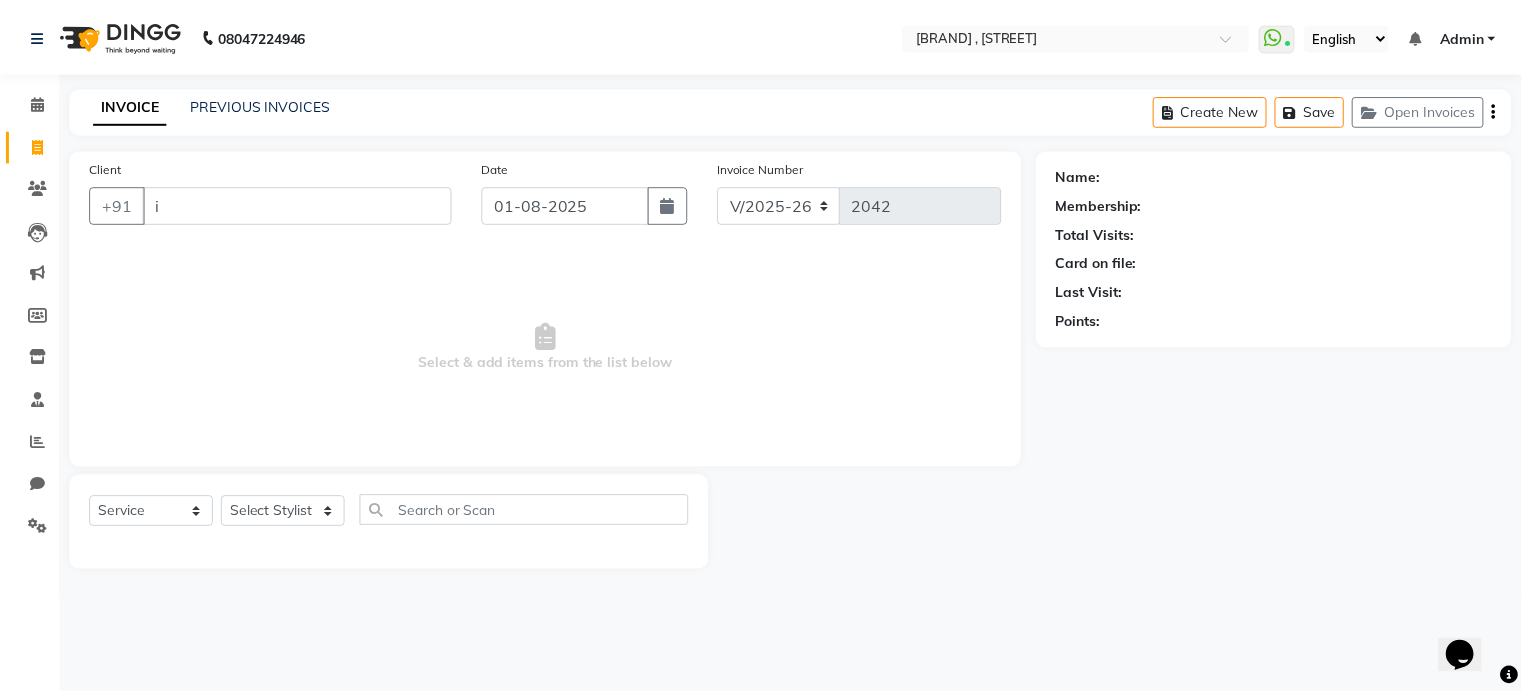 scroll, scrollTop: 0, scrollLeft: 0, axis: both 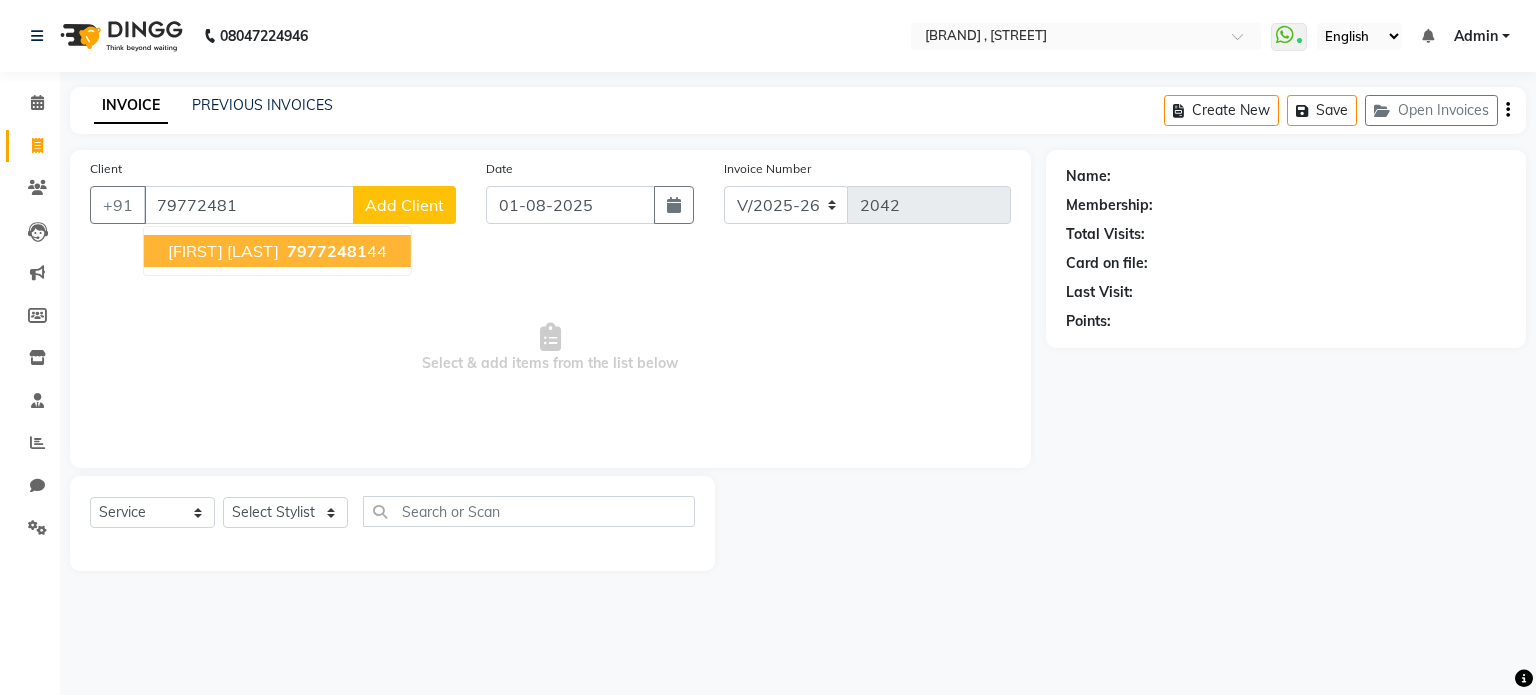 click on "[FIRST] [LAST] [NUMBER]" at bounding box center (277, 251) 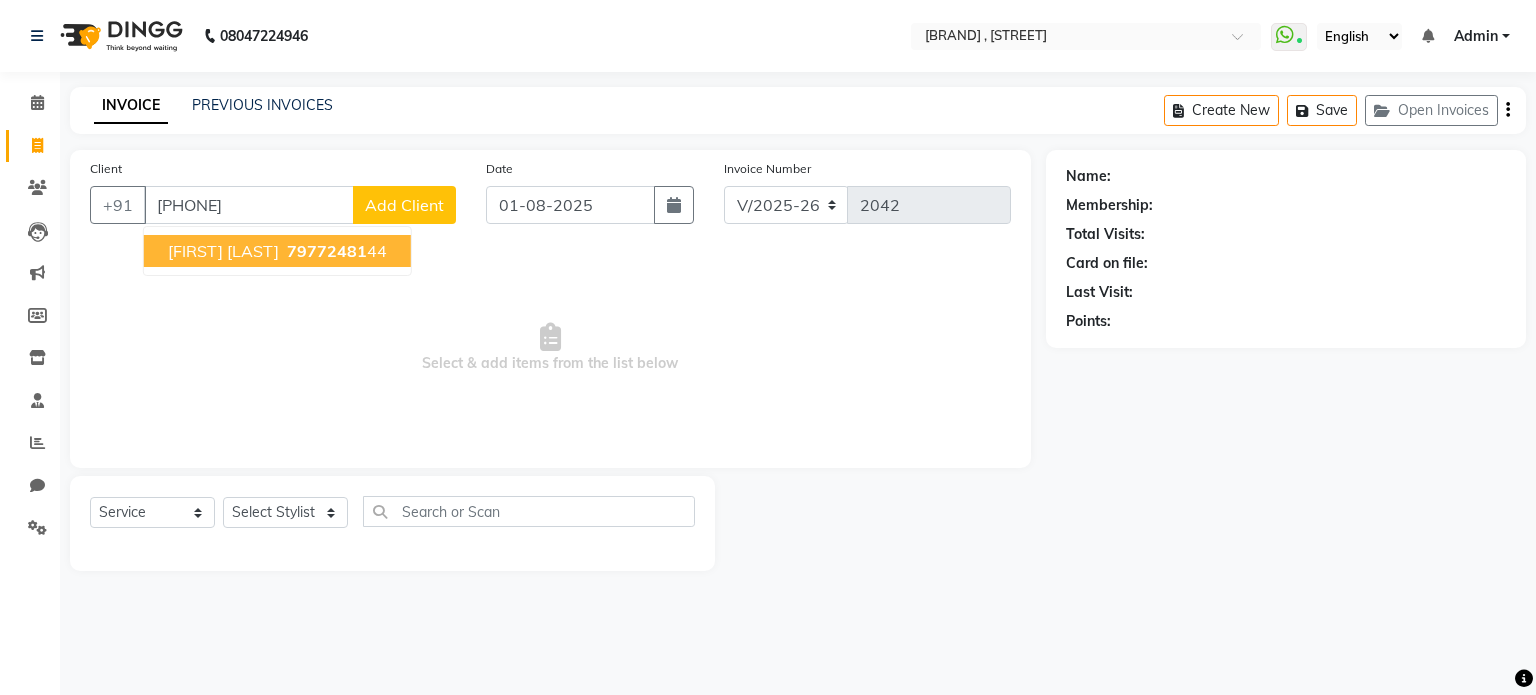 type on "[PHONE]" 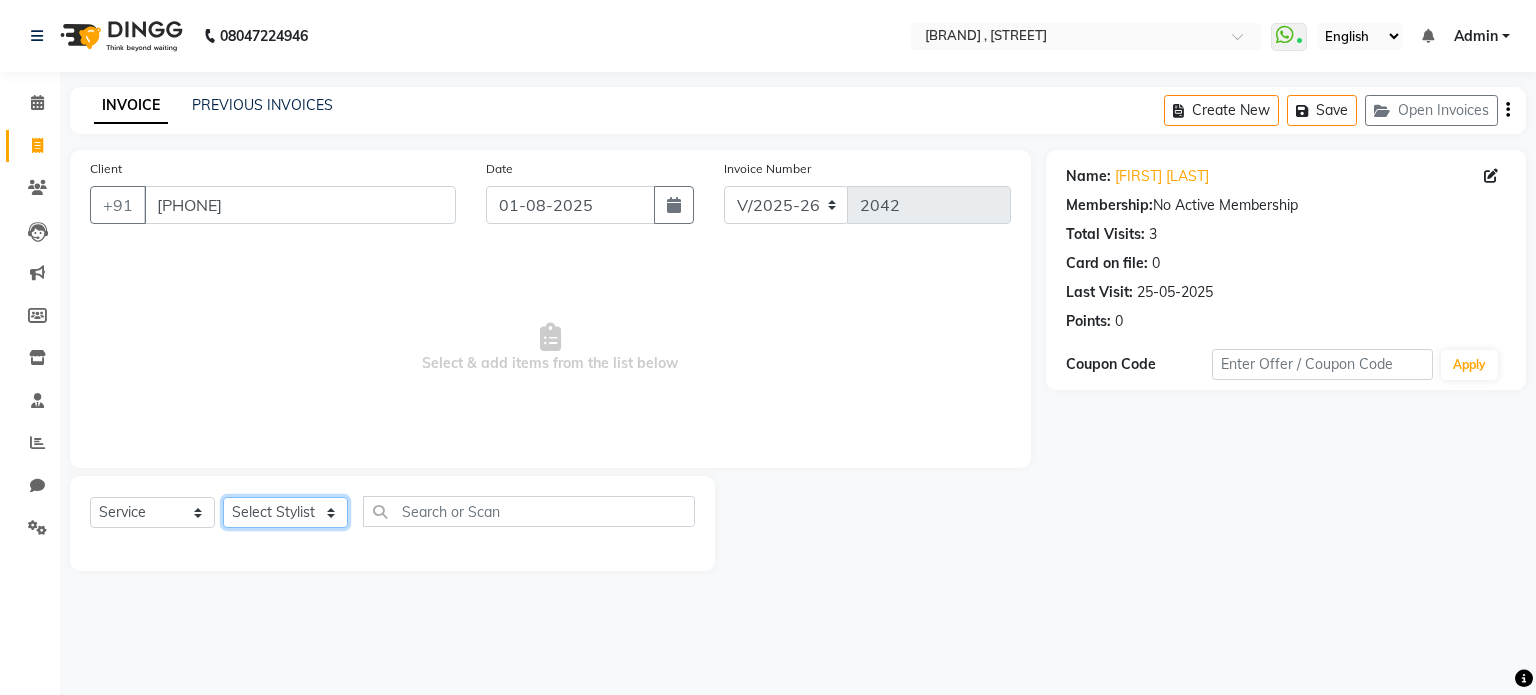 click on "Select Stylist [FIRST] [LAST] [FIRST] [LAST] [FIRST] [LAST] [FIRST] [LAST]" 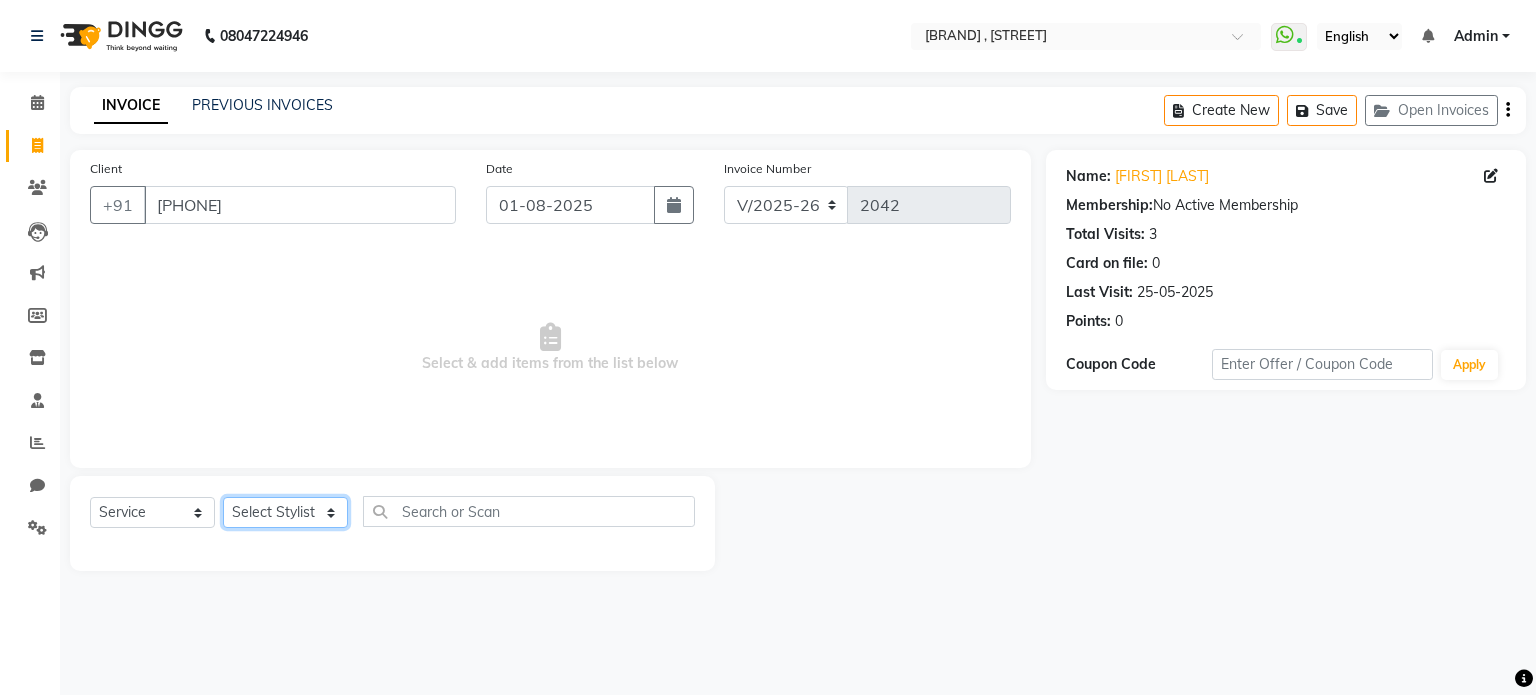 select on "67195" 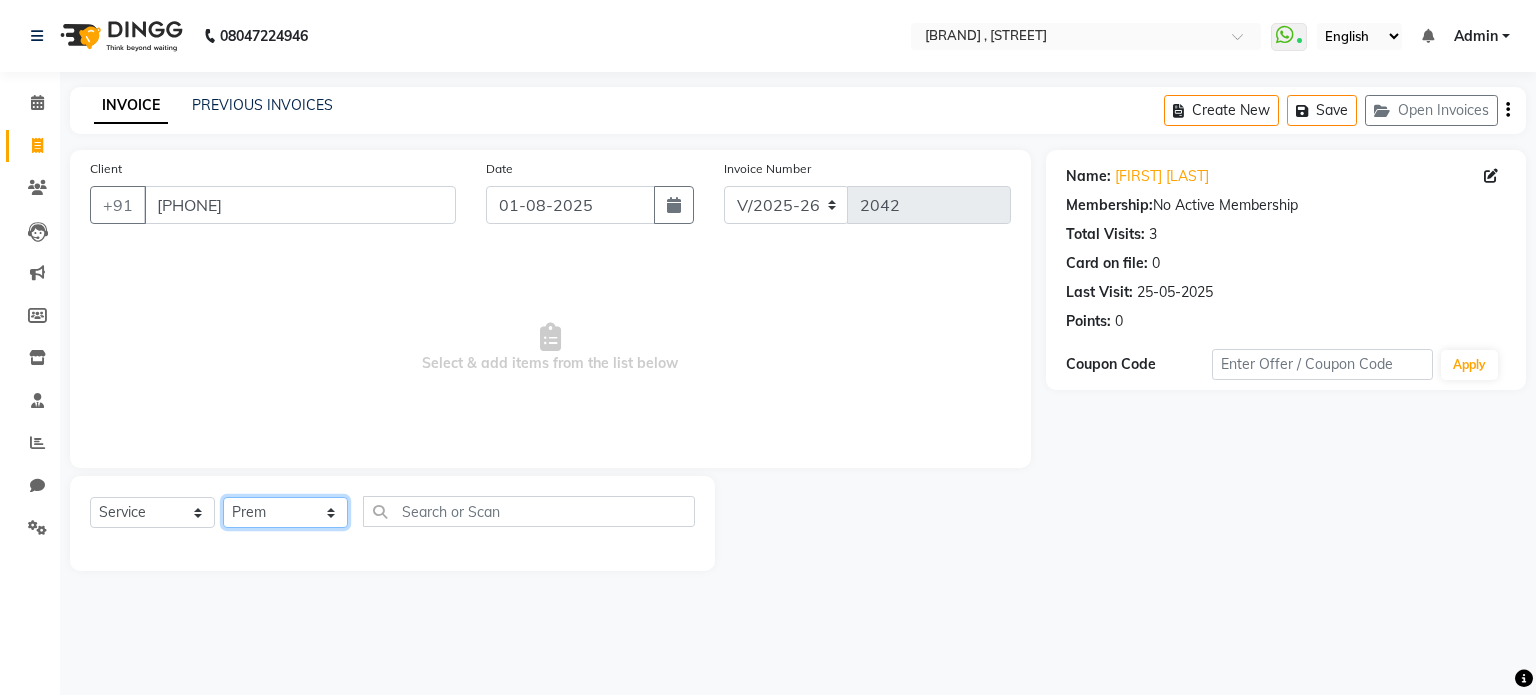 click on "Select Stylist [FIRST] [LAST] [FIRST] [LAST] [FIRST] [LAST] [FIRST] [LAST]" 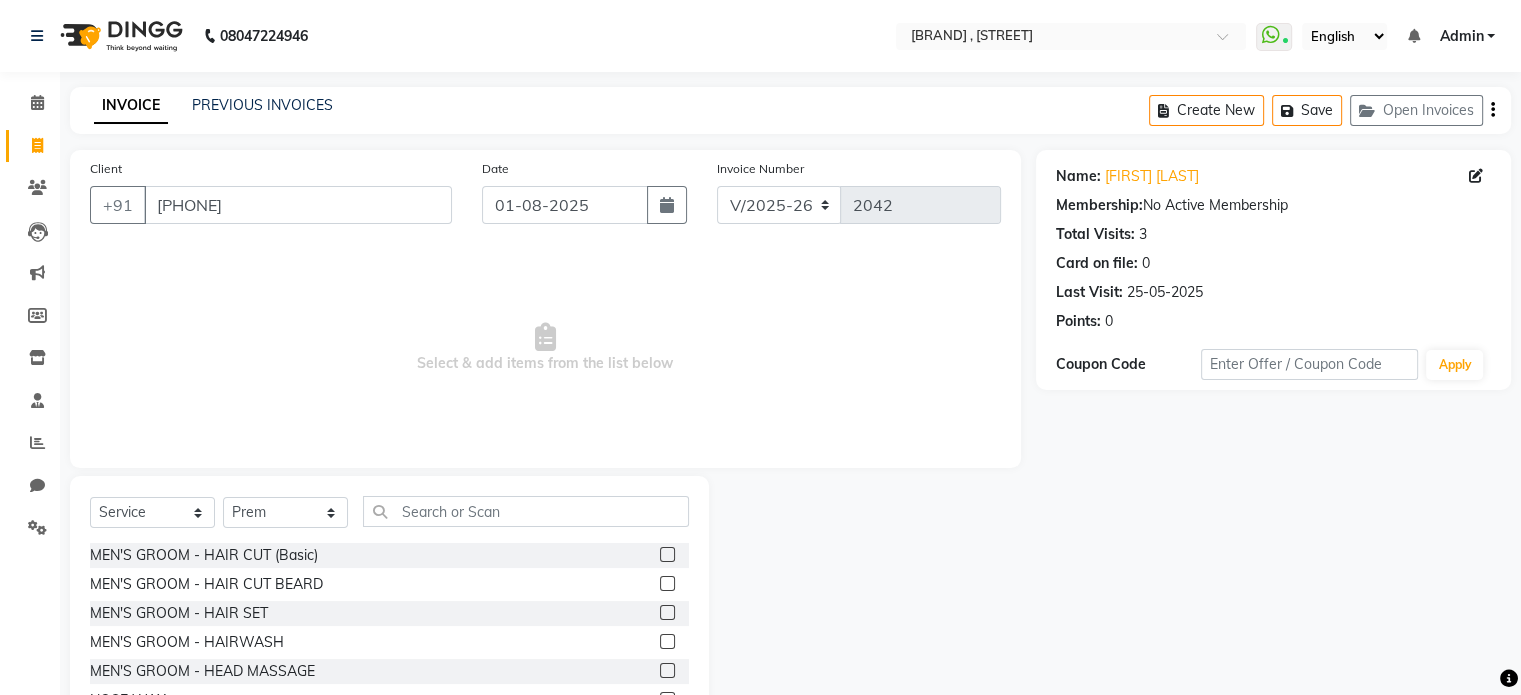 click 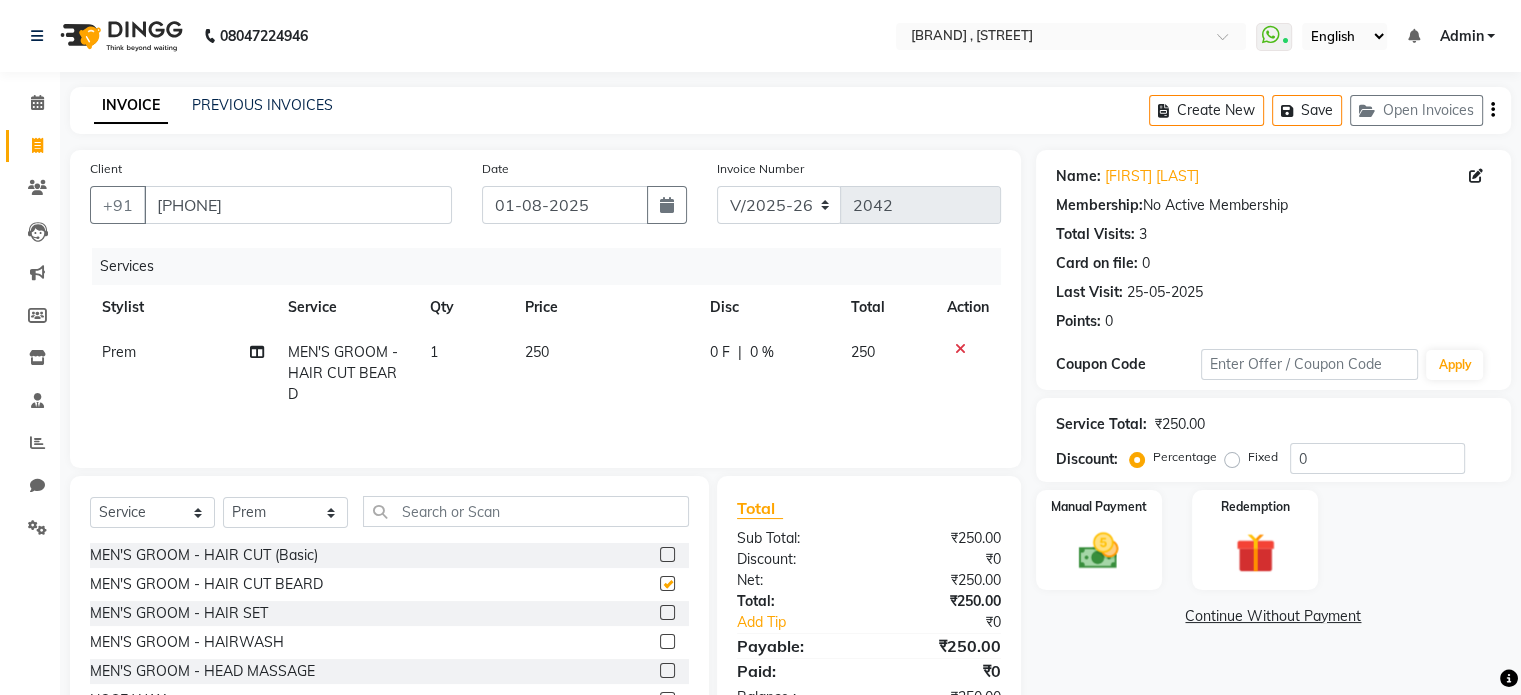 checkbox on "false" 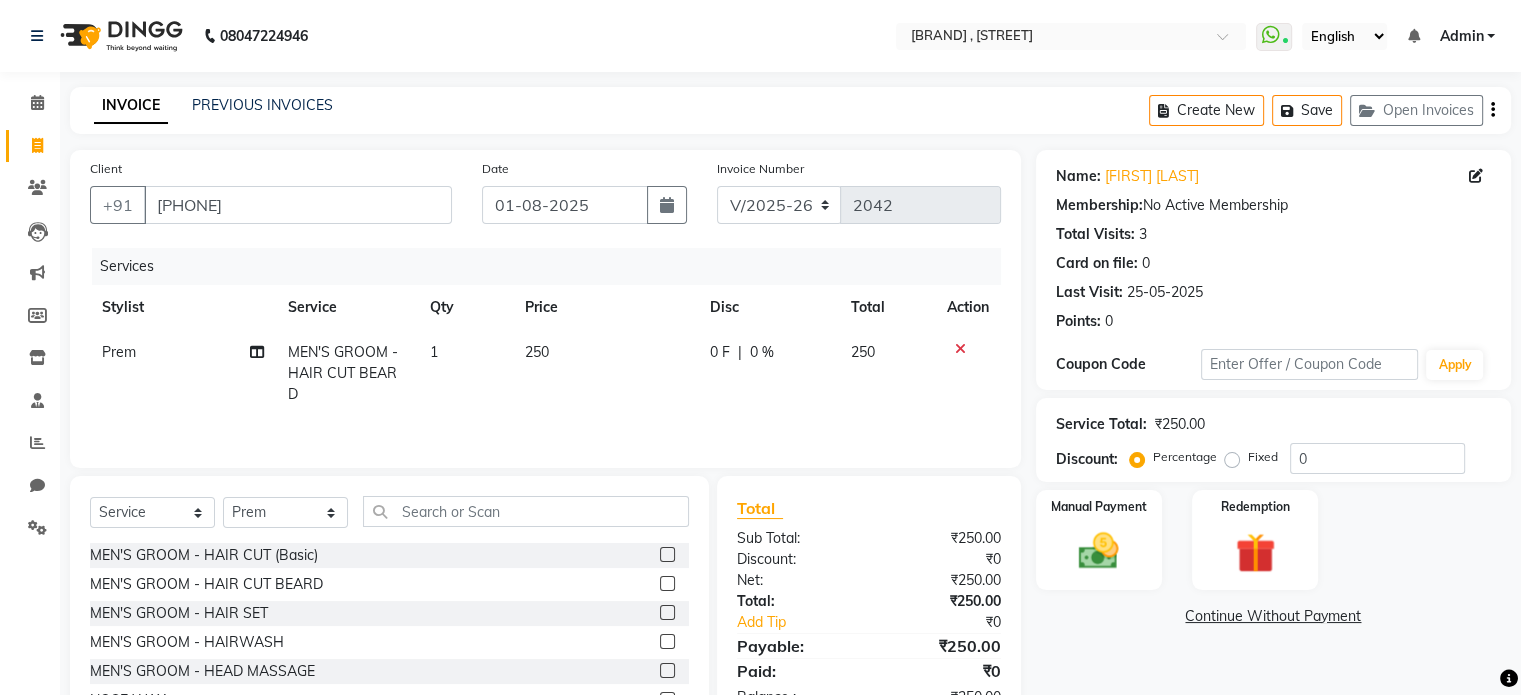 click 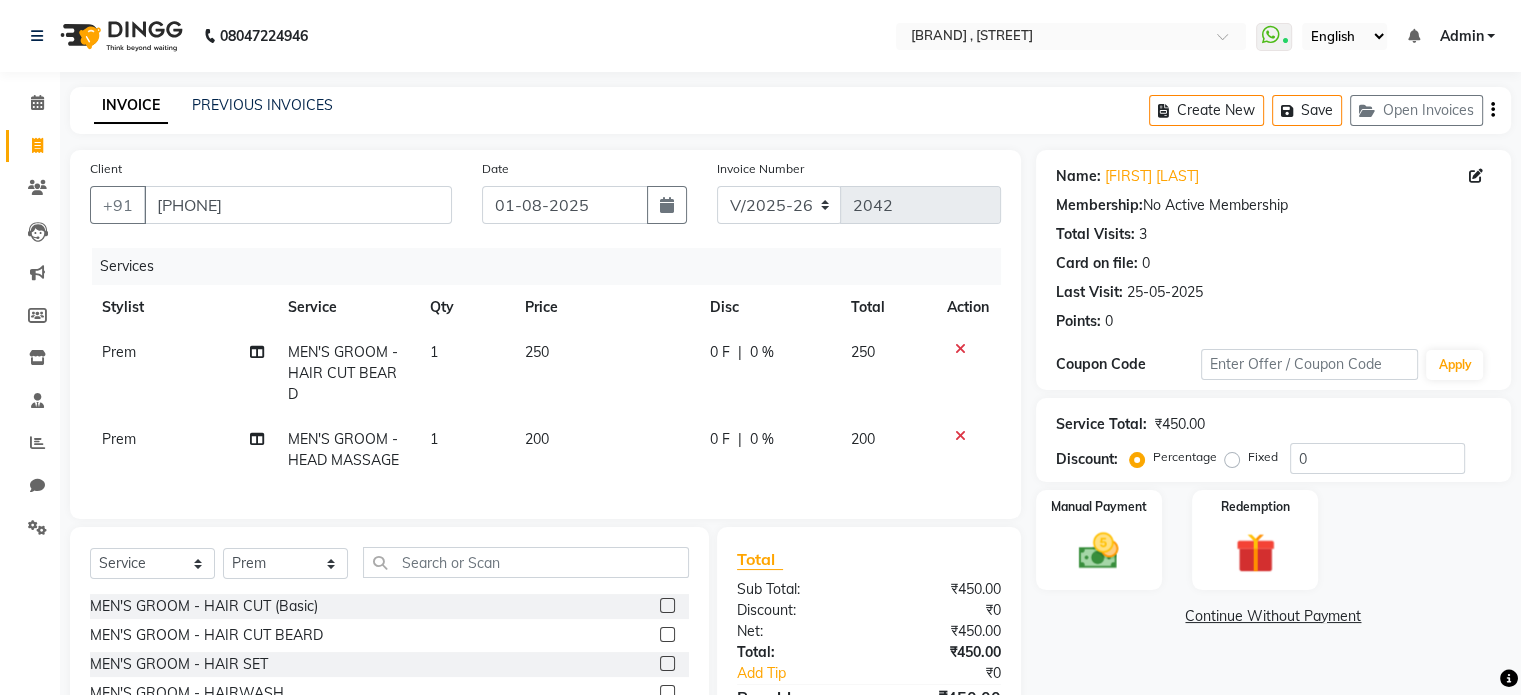 checkbox on "false" 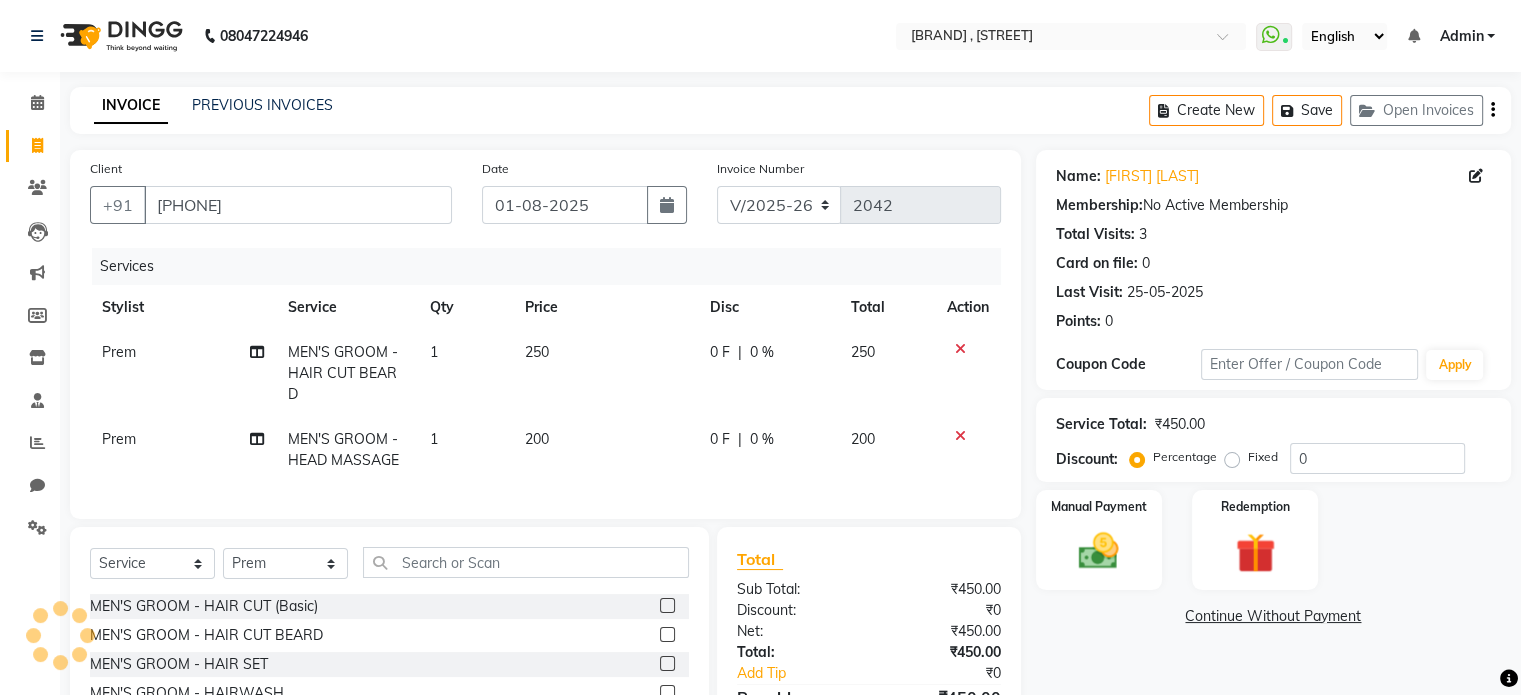 click on "250" 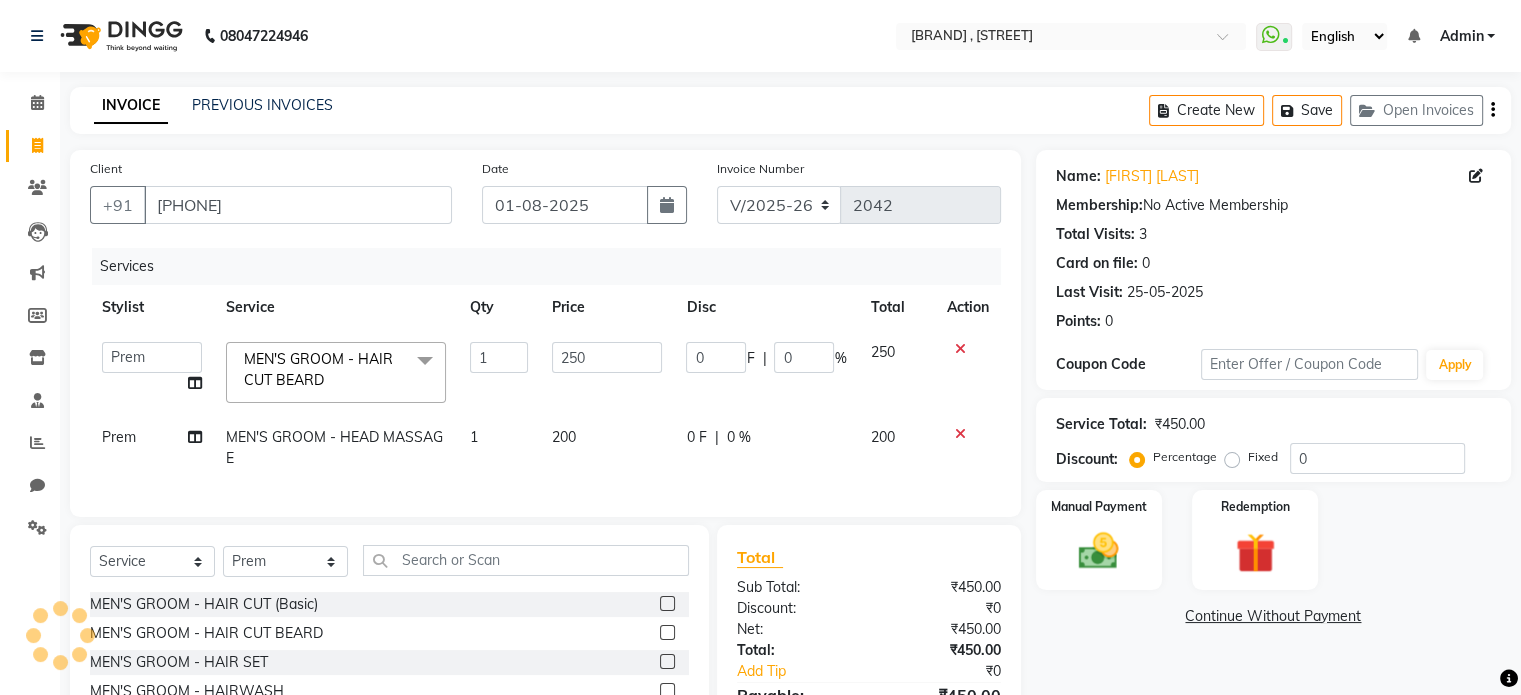 click on "250" 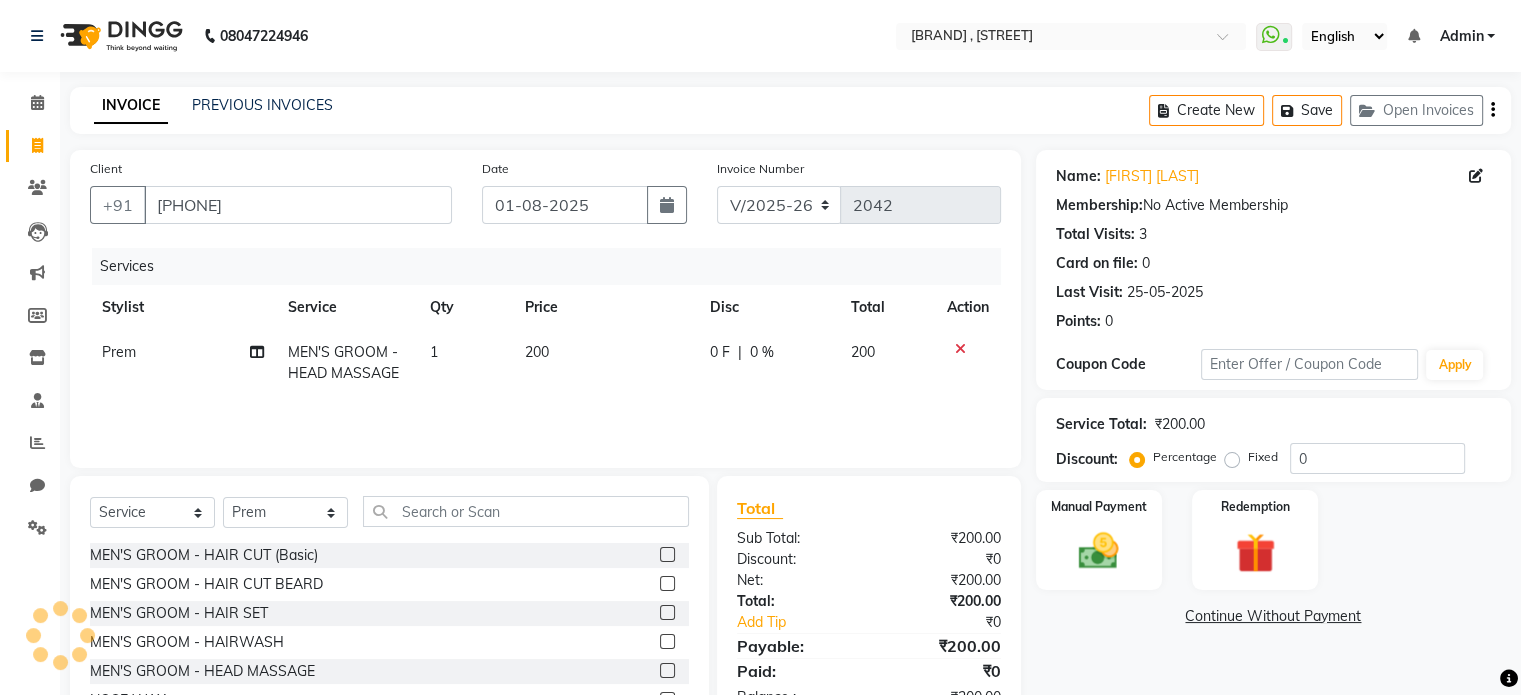 click 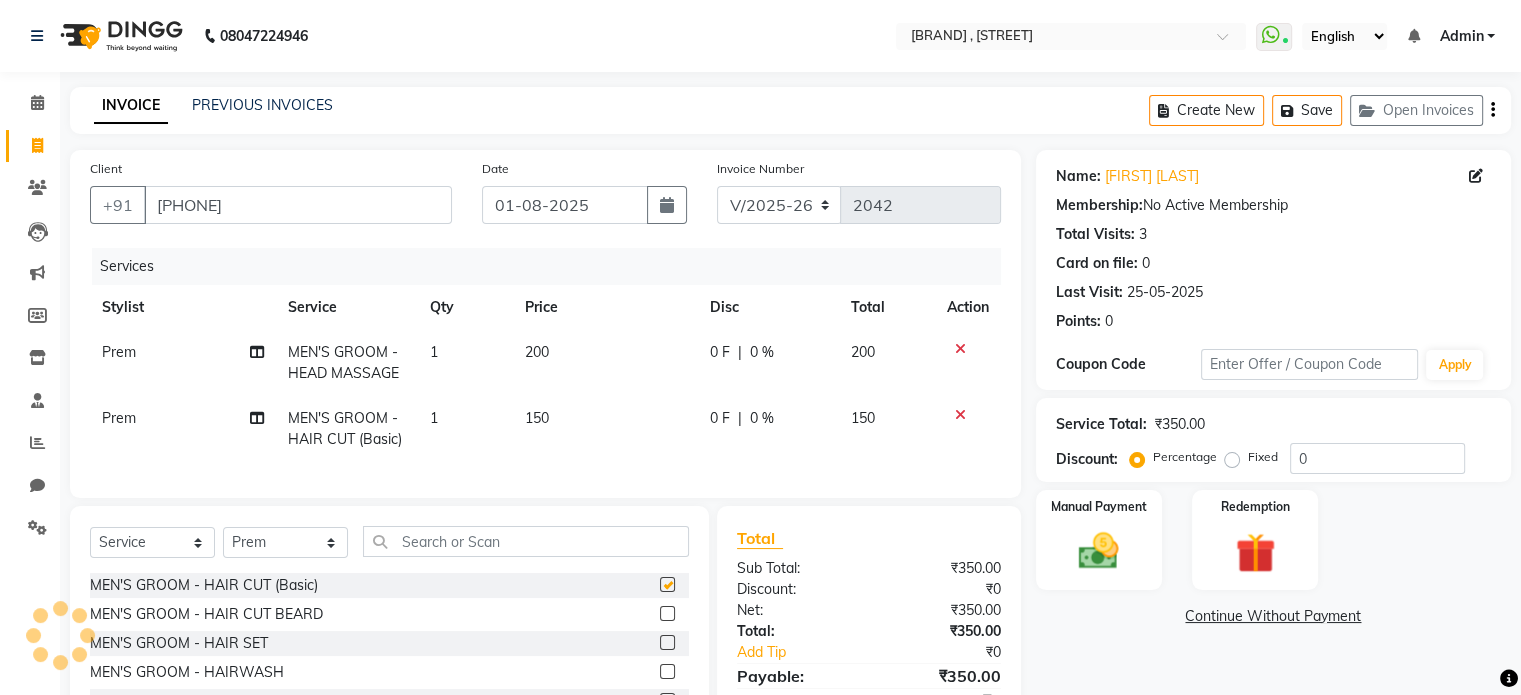 checkbox on "false" 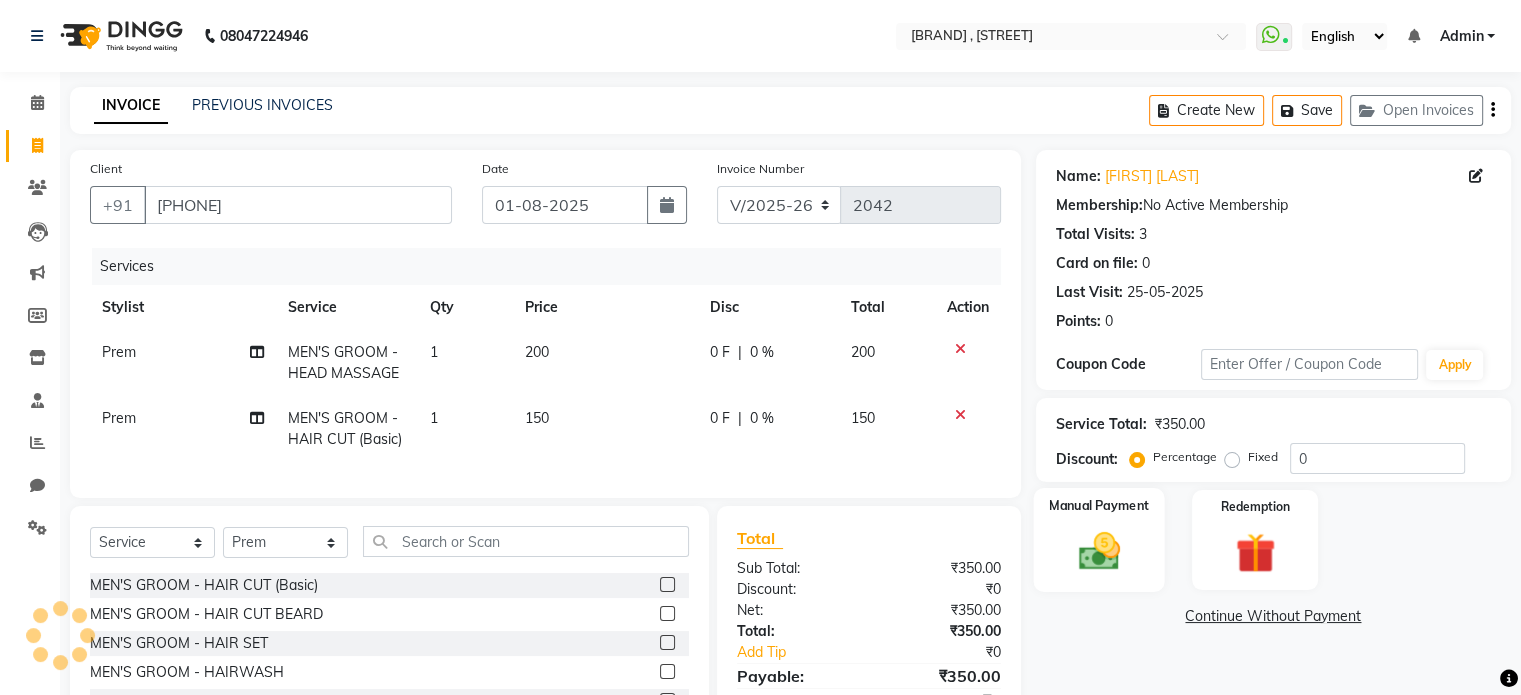 click 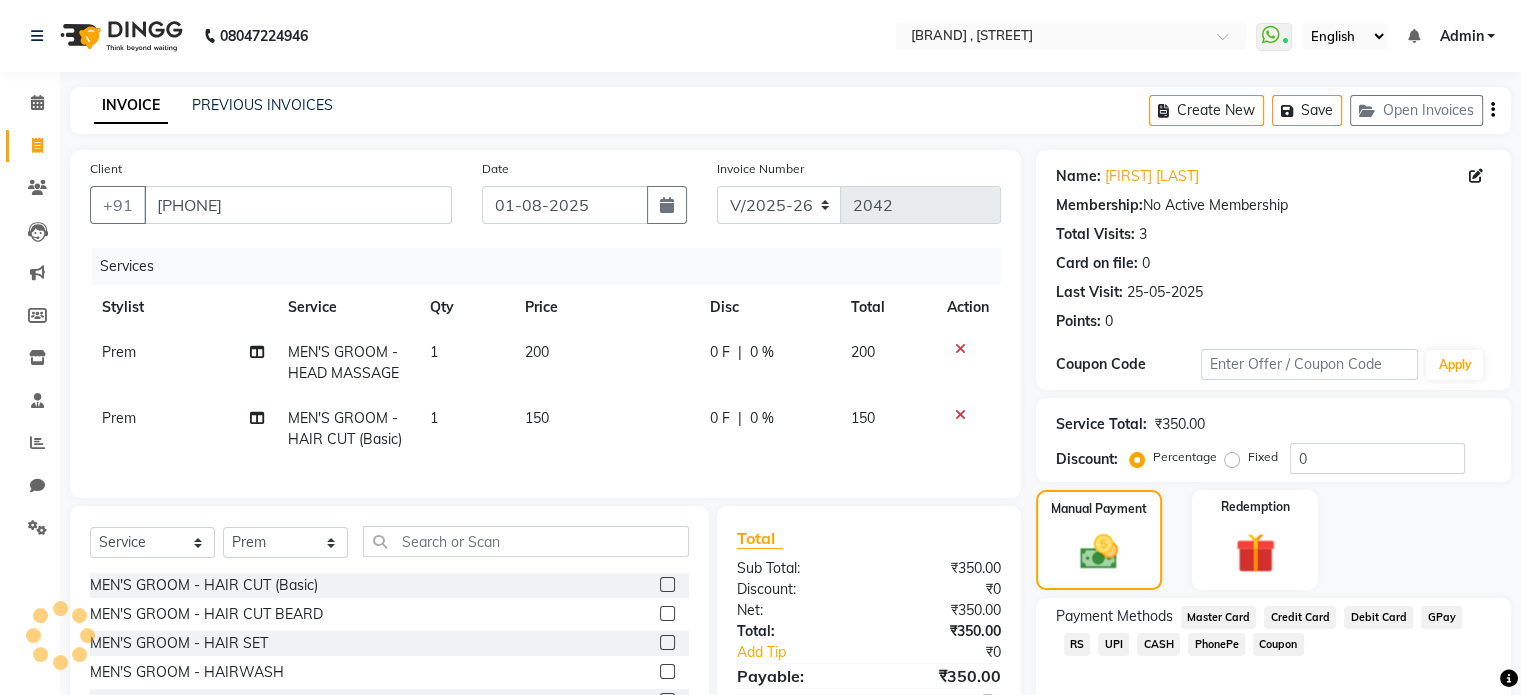 click on "UPI" 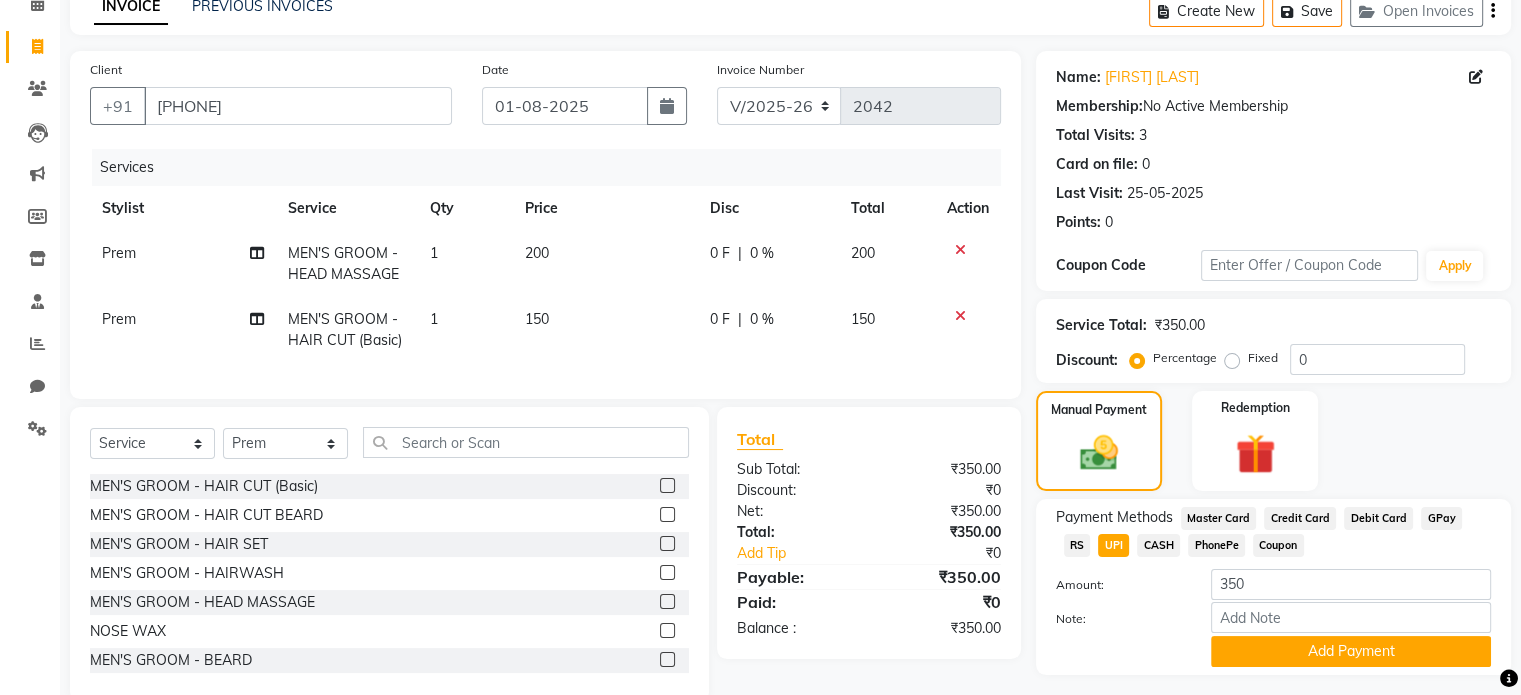 scroll, scrollTop: 152, scrollLeft: 0, axis: vertical 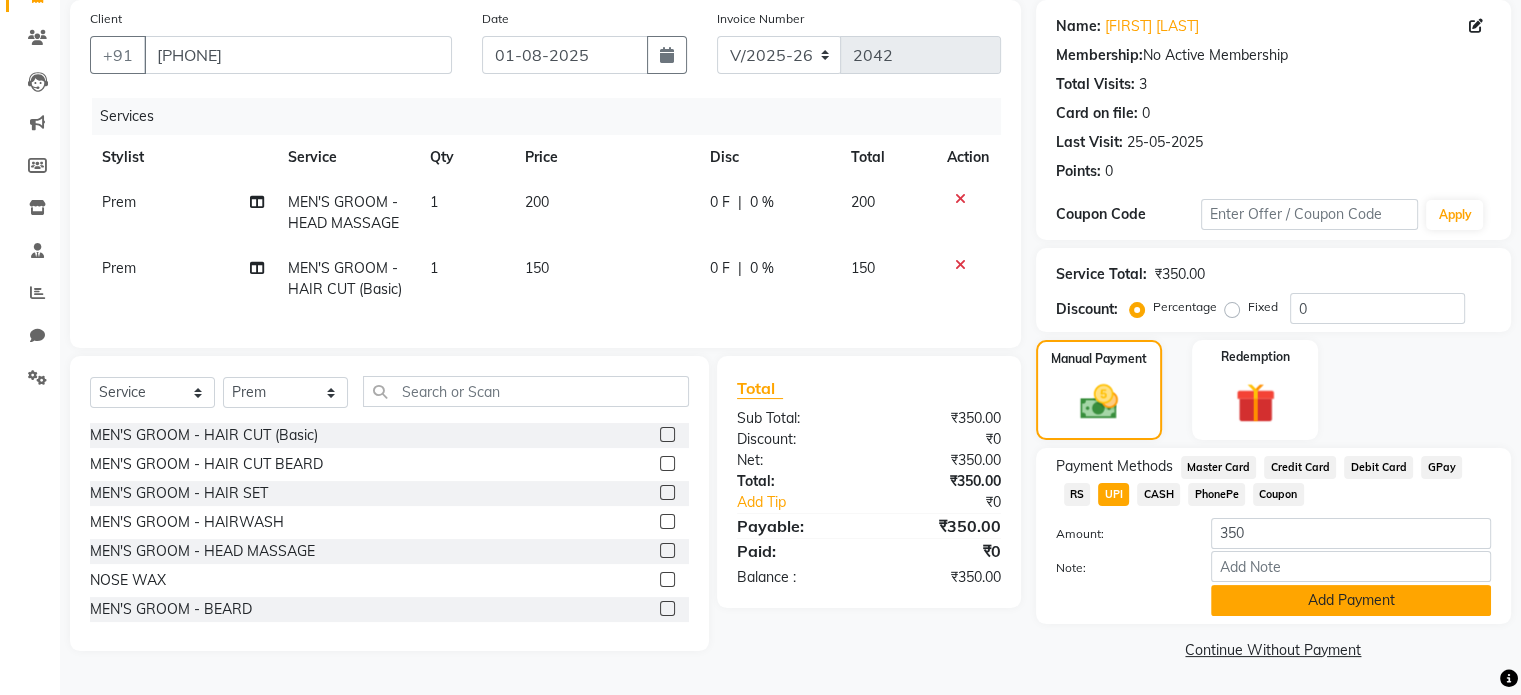 click on "Add Payment" 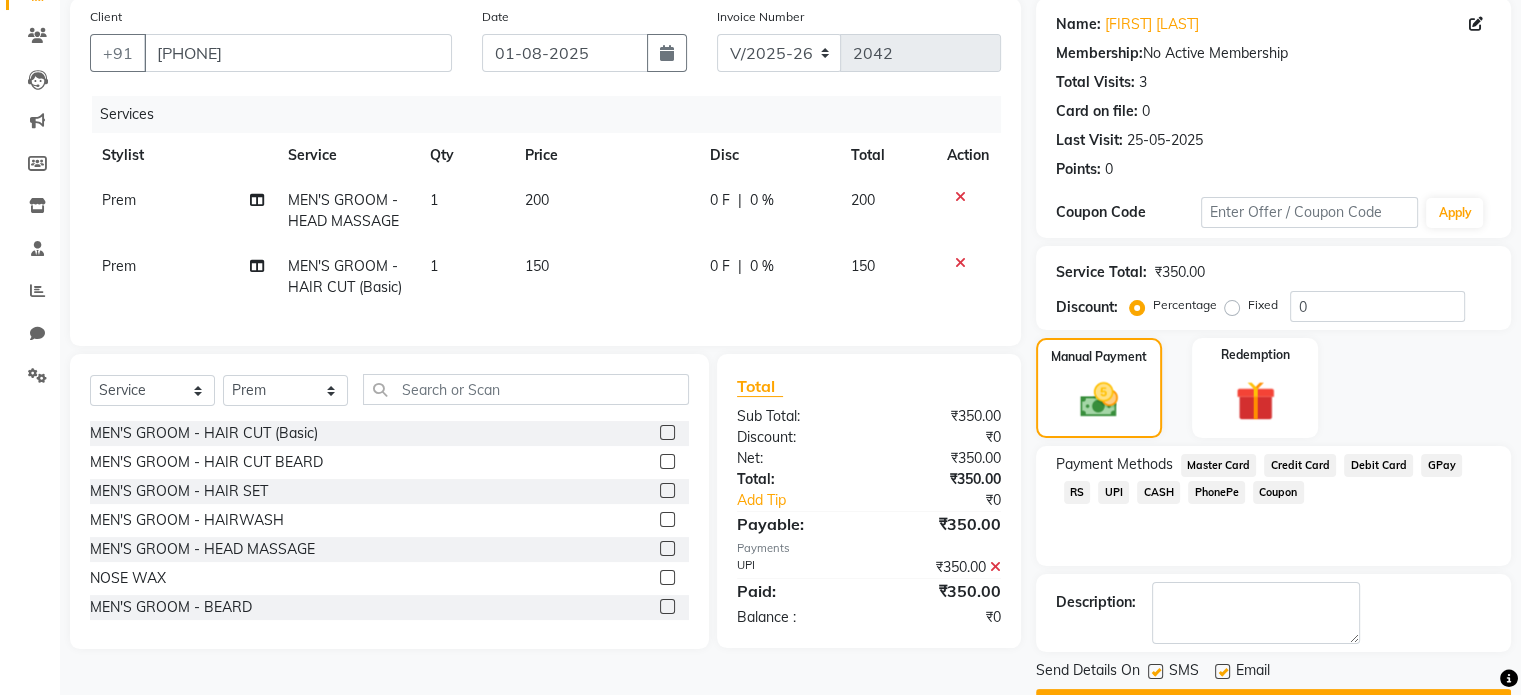 scroll, scrollTop: 205, scrollLeft: 0, axis: vertical 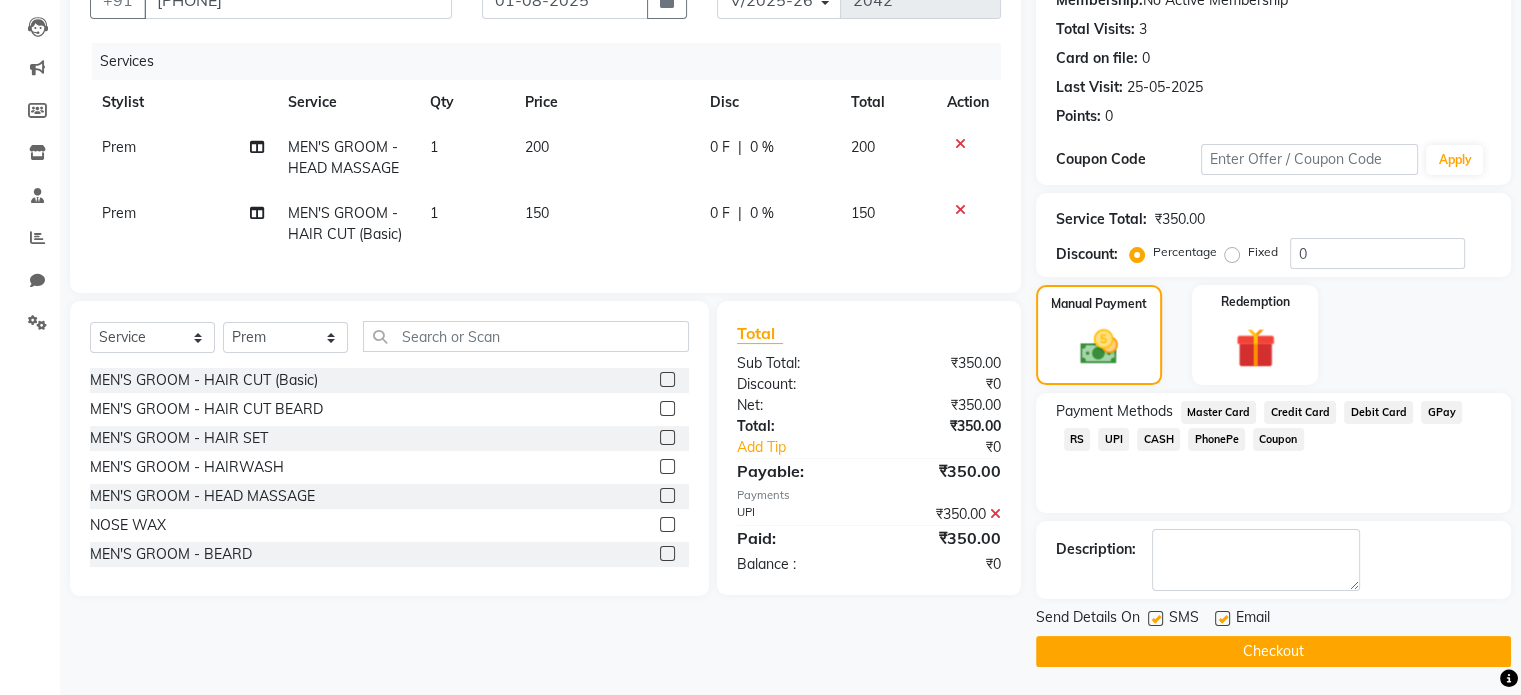 click on "Checkout" 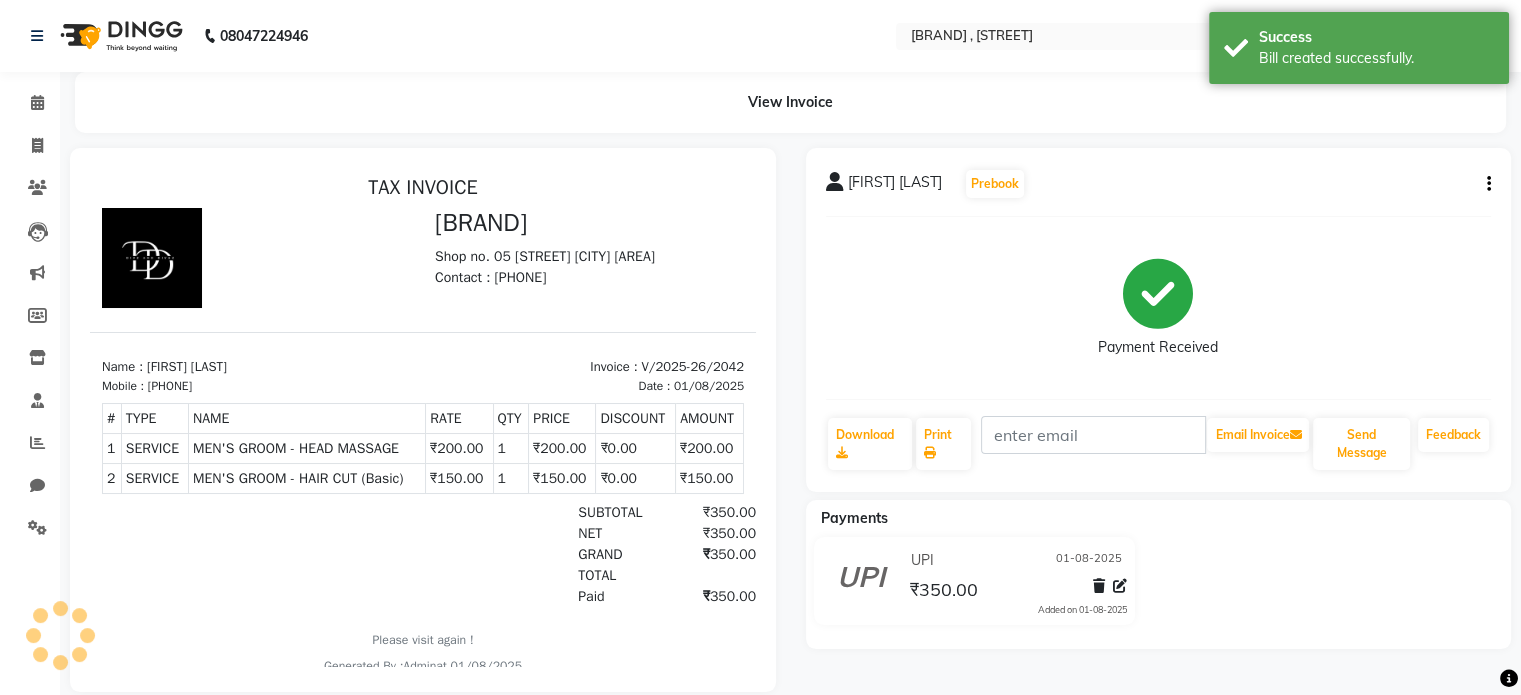 scroll, scrollTop: 0, scrollLeft: 0, axis: both 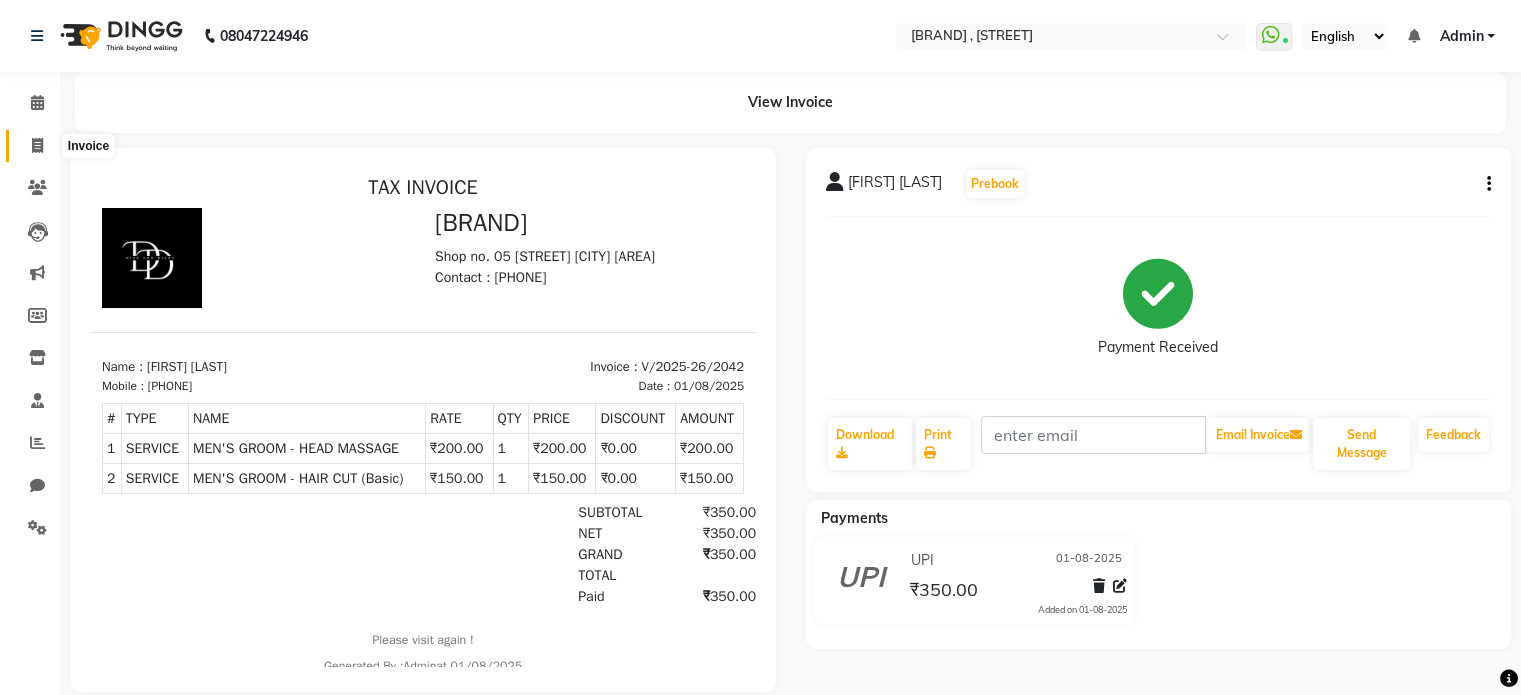 click 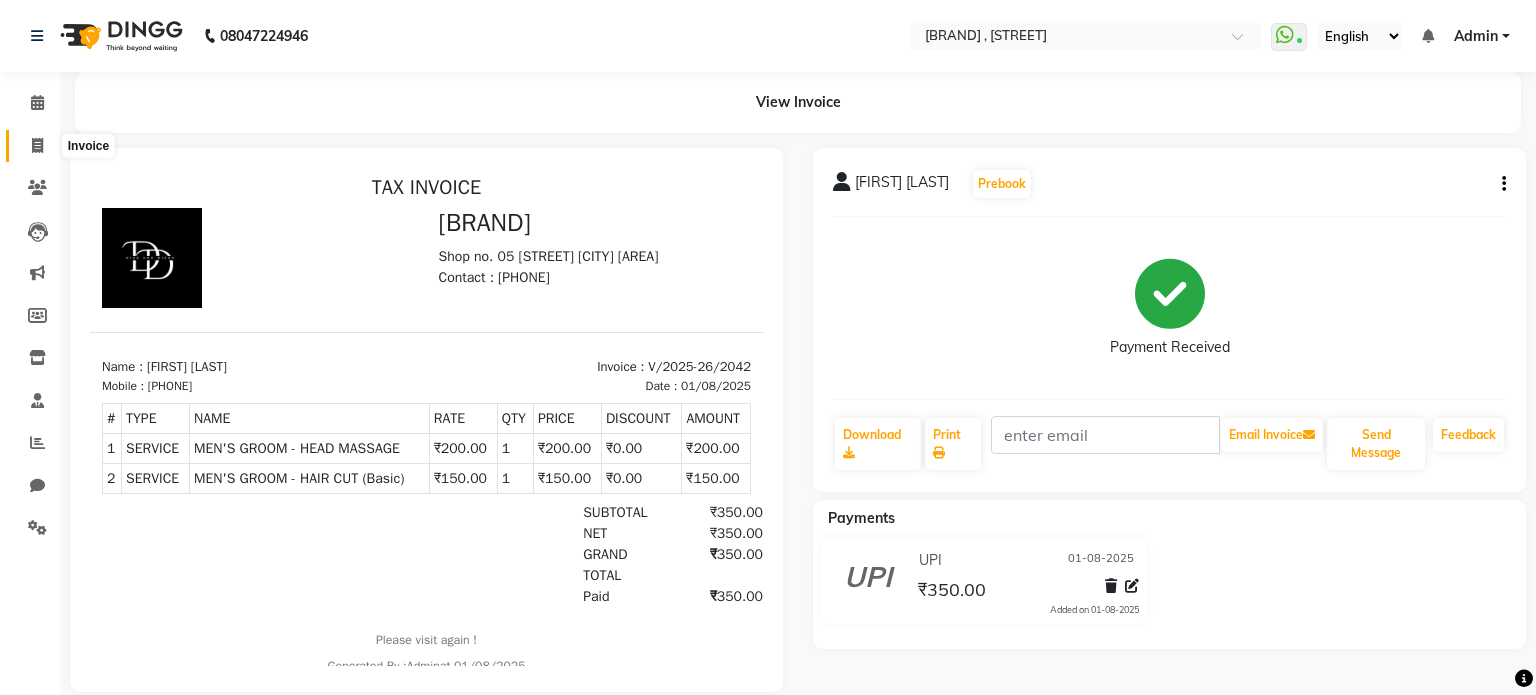 select on "service" 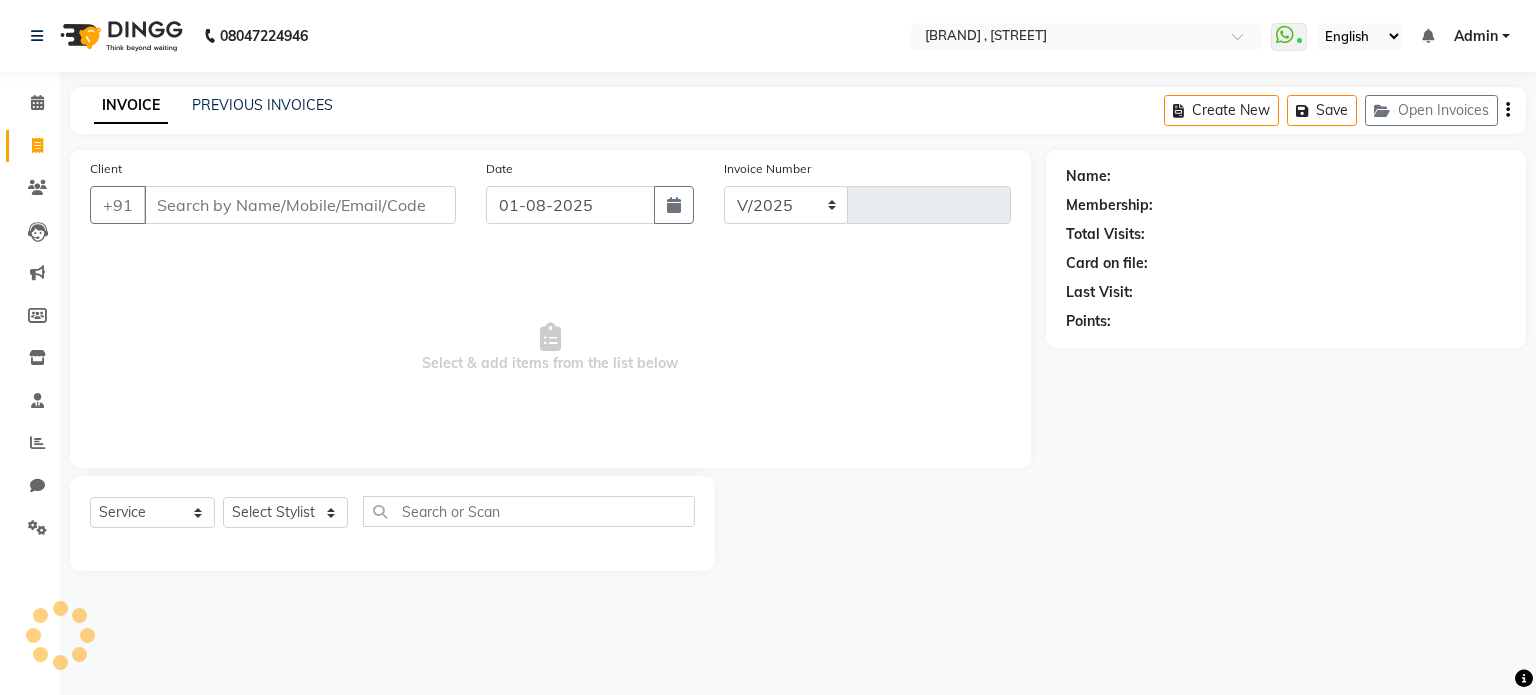 select on "7588" 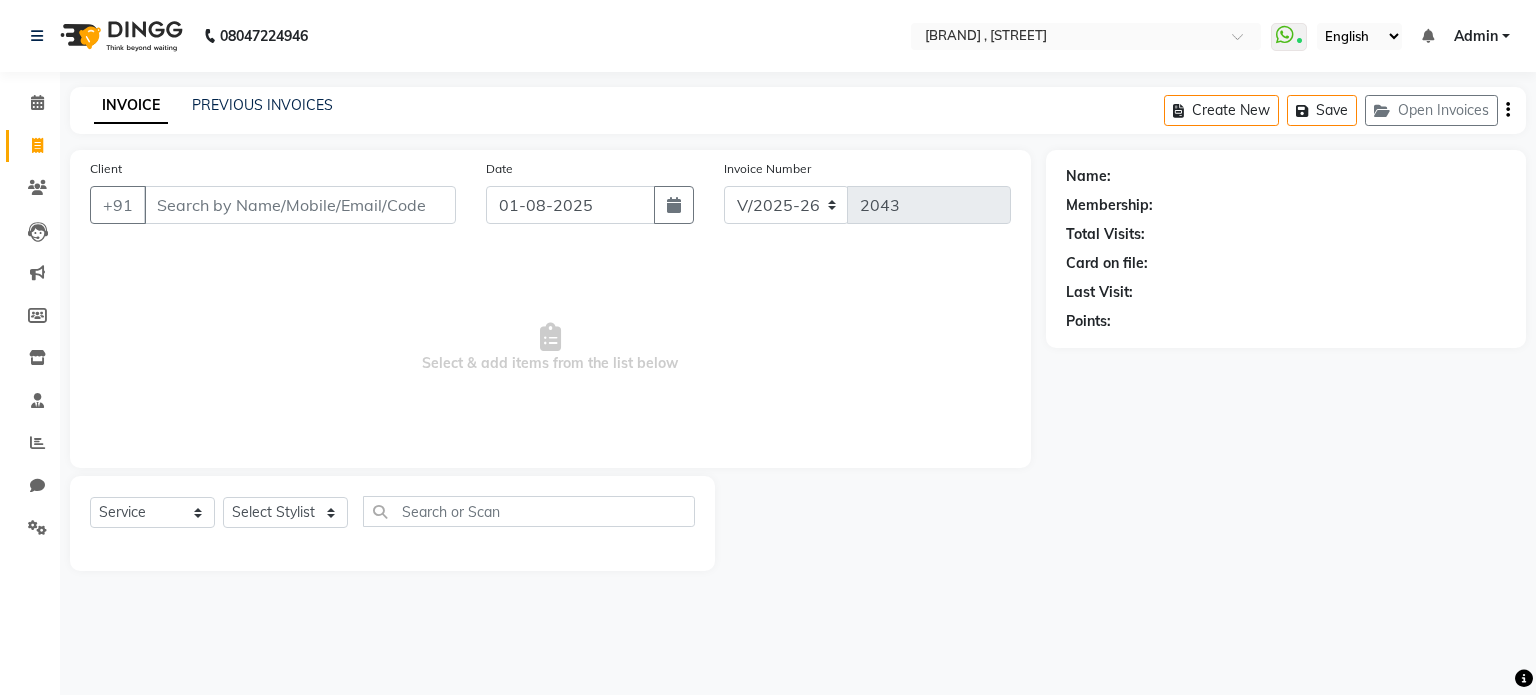 click on "Client" at bounding box center [300, 205] 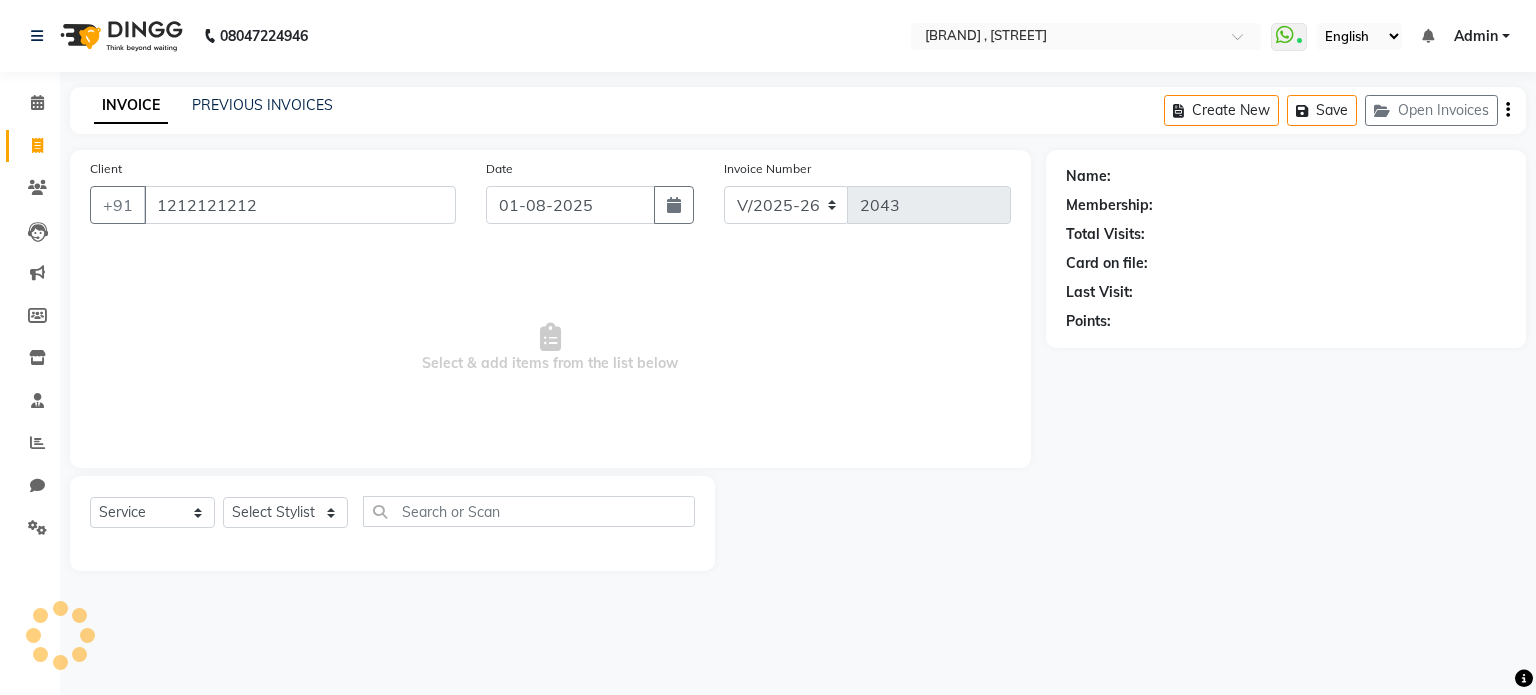type on "1212121212" 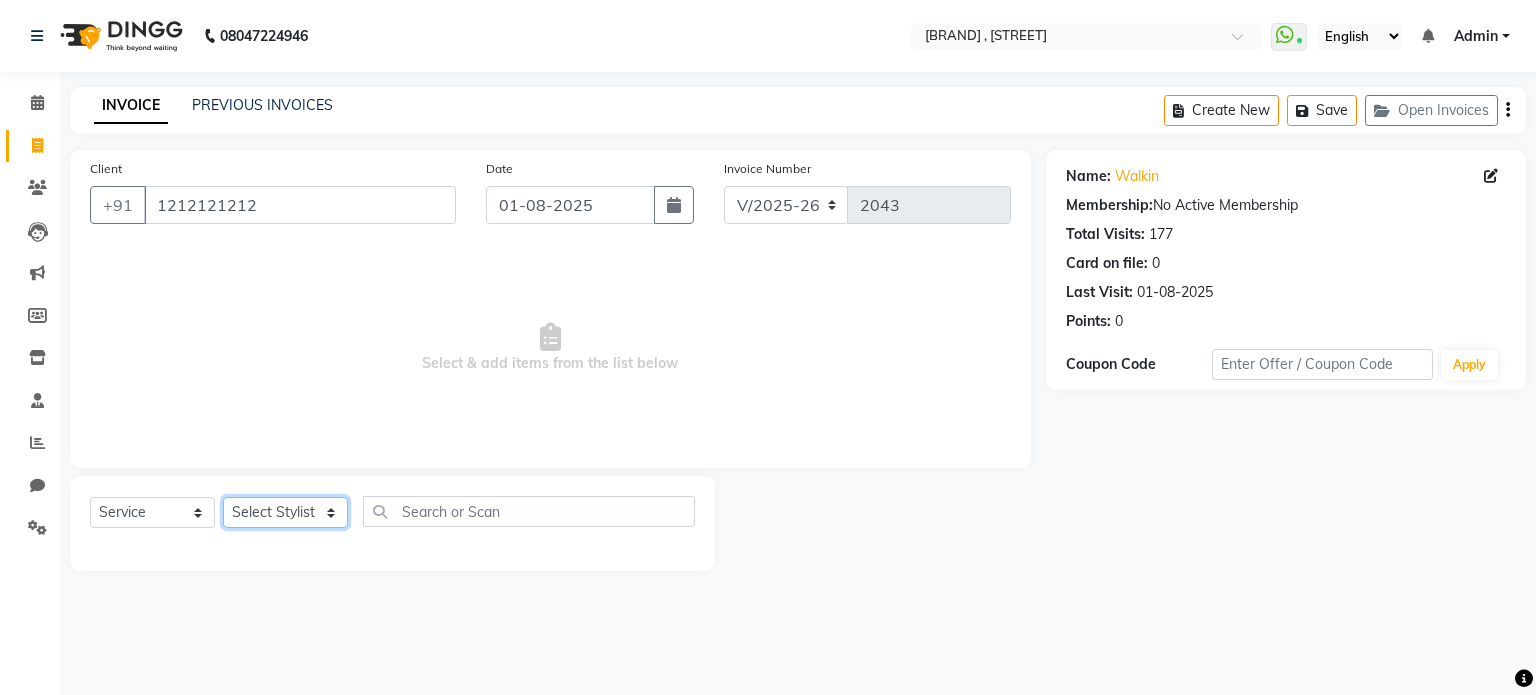 click on "Select Stylist [FIRST] [LAST] [FIRST] [LAST] [FIRST] [LAST] [FIRST] [LAST]" 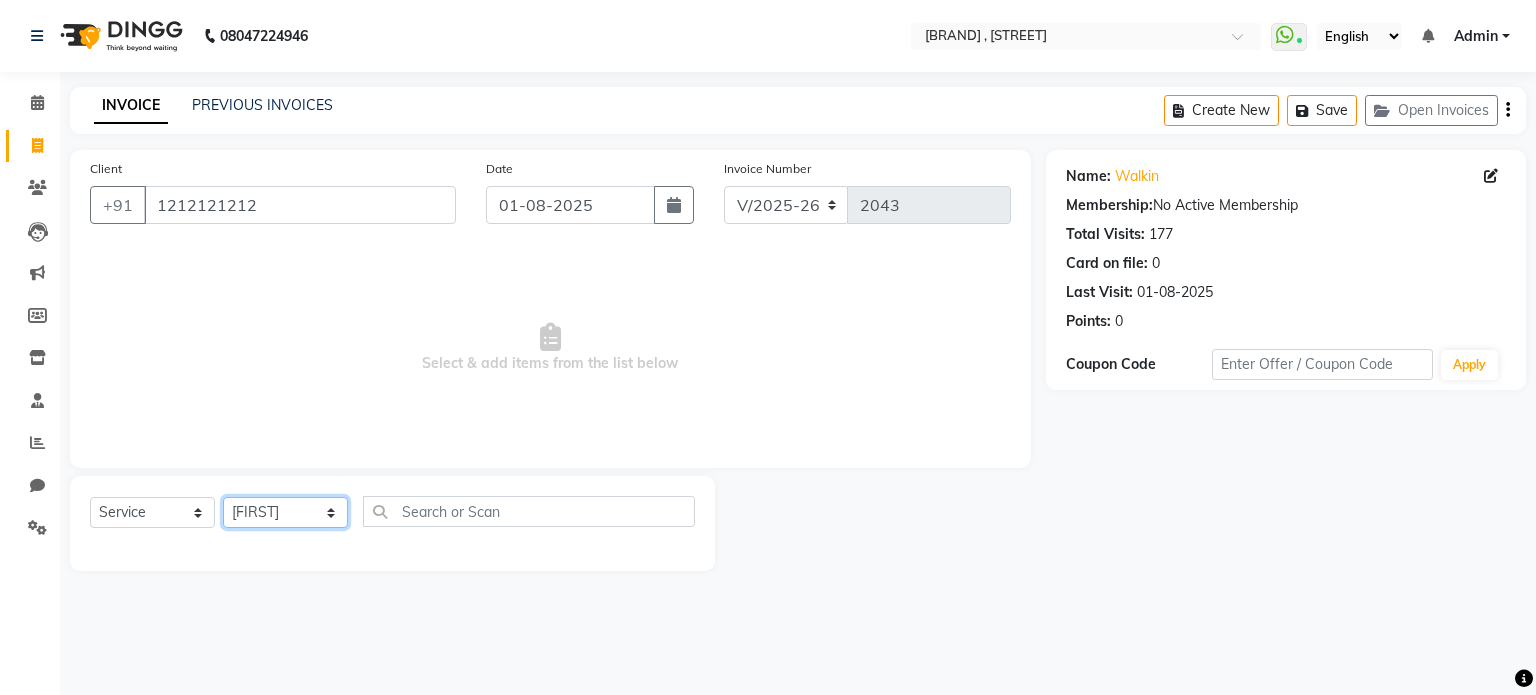 click on "Select Stylist [FIRST] [LAST] [FIRST] [LAST] [FIRST] [LAST] [FIRST] [LAST]" 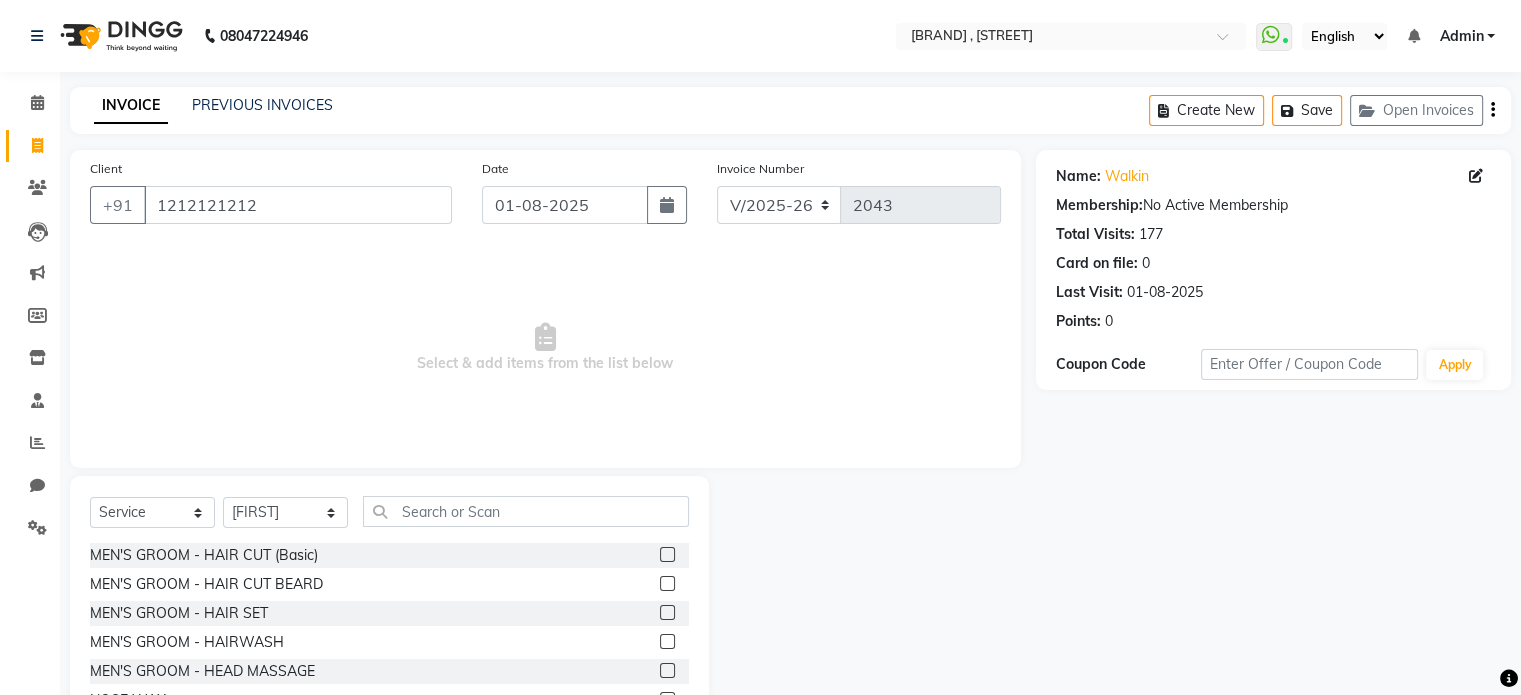 click 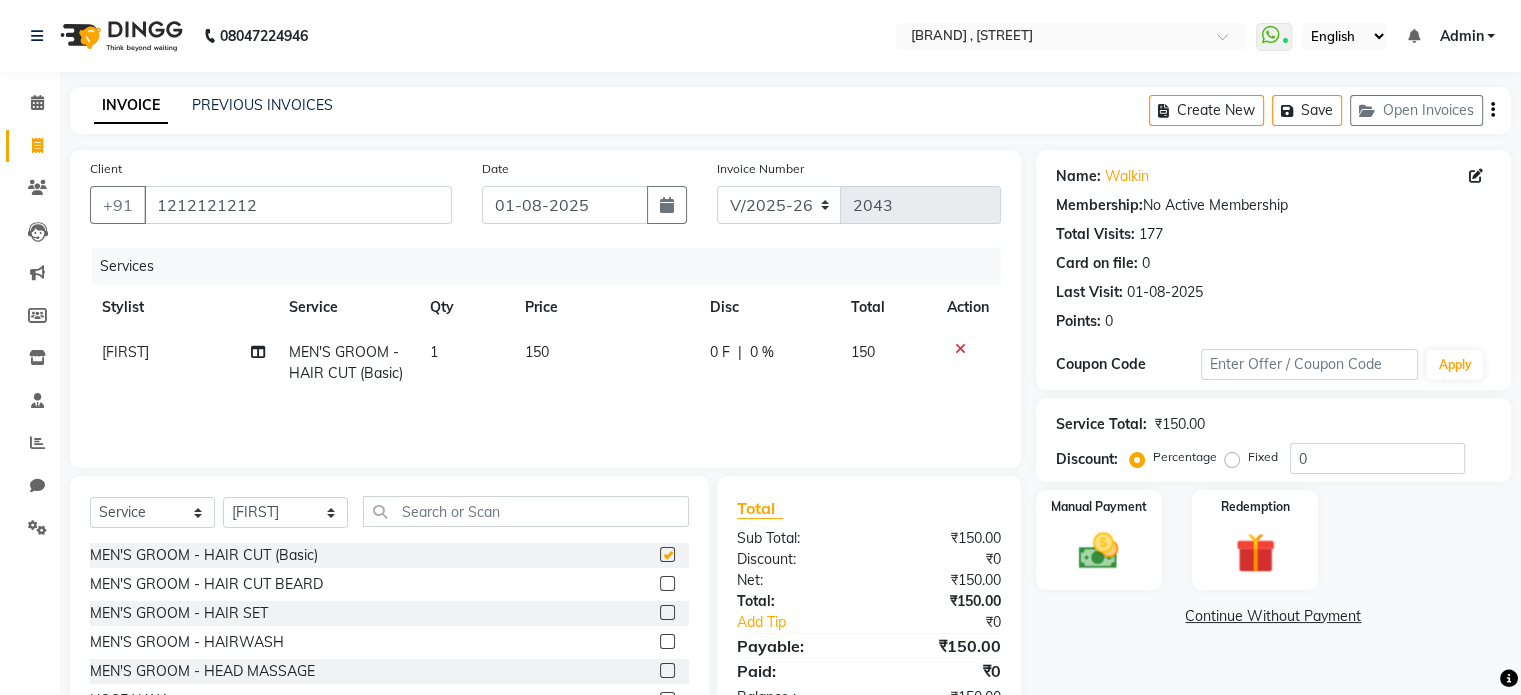 checkbox on "false" 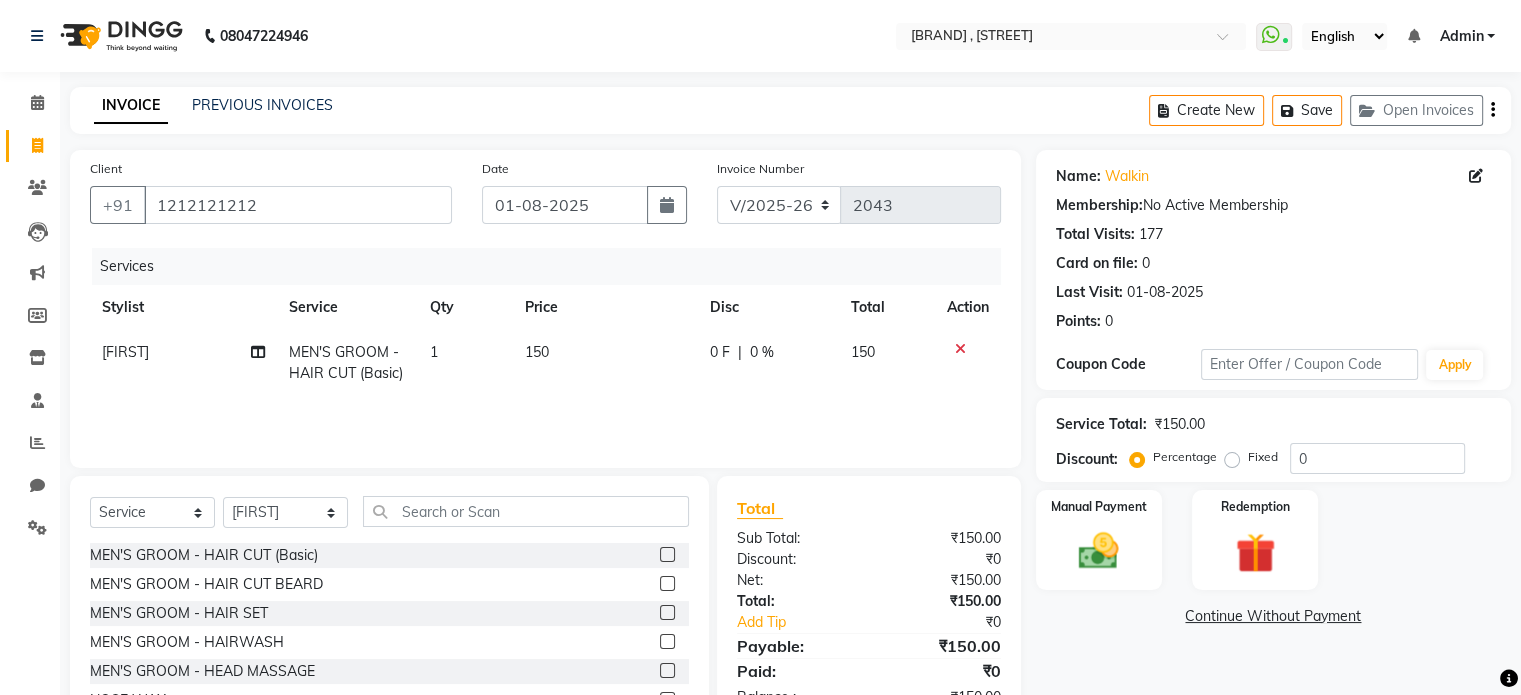click 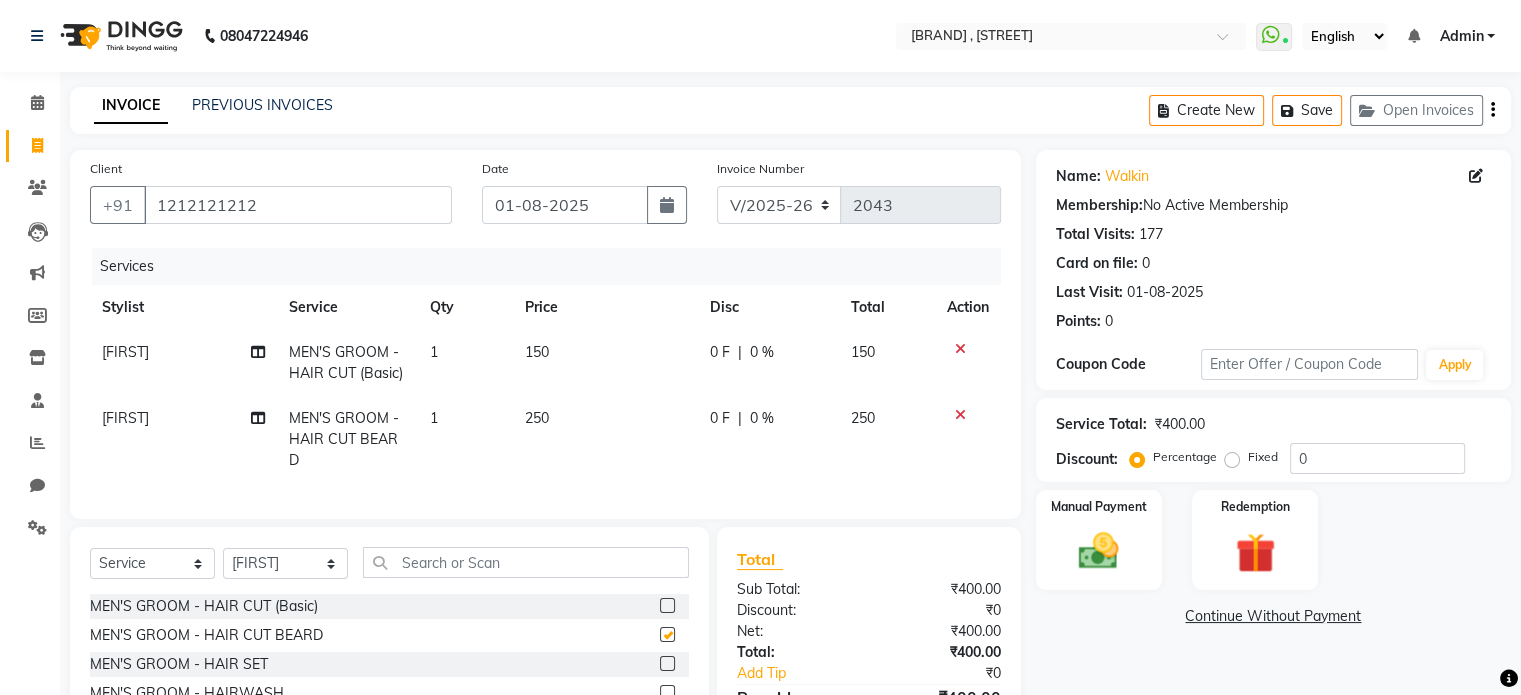 checkbox on "false" 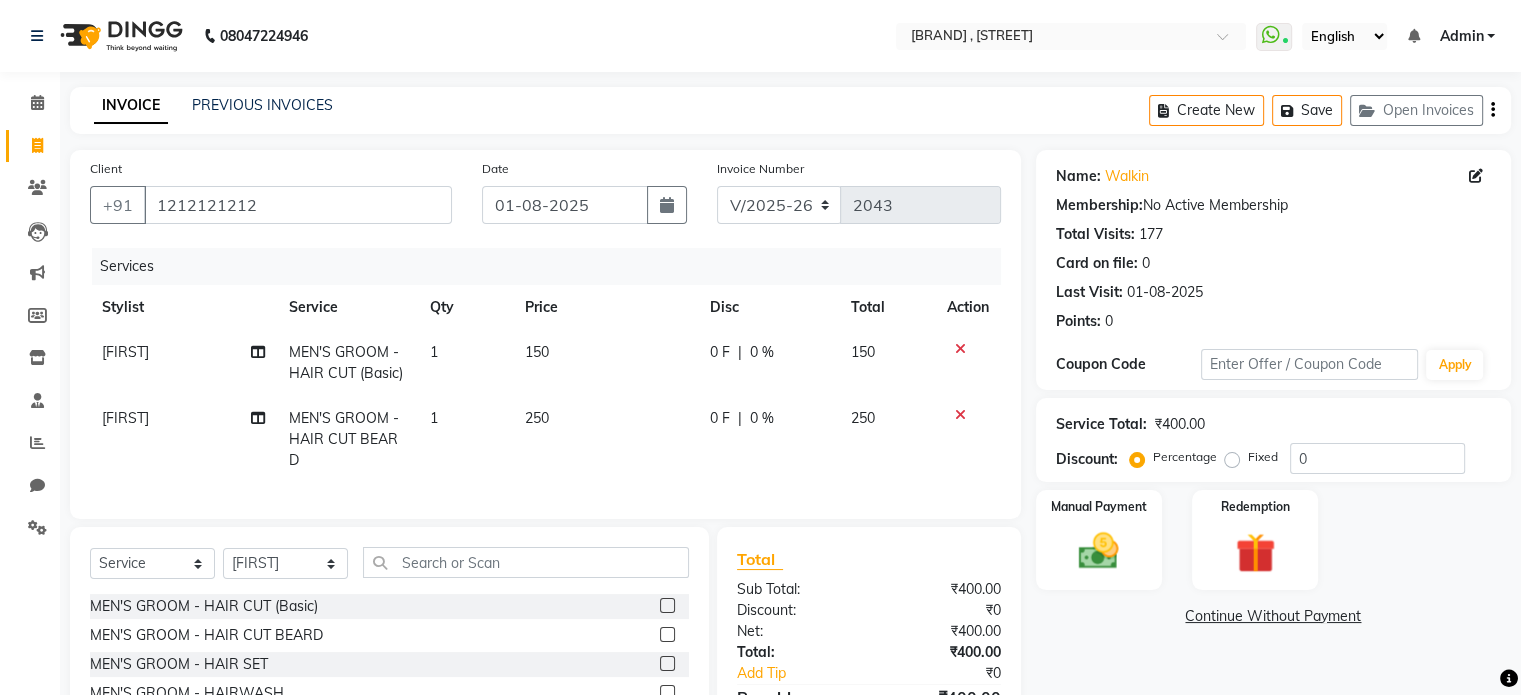 click 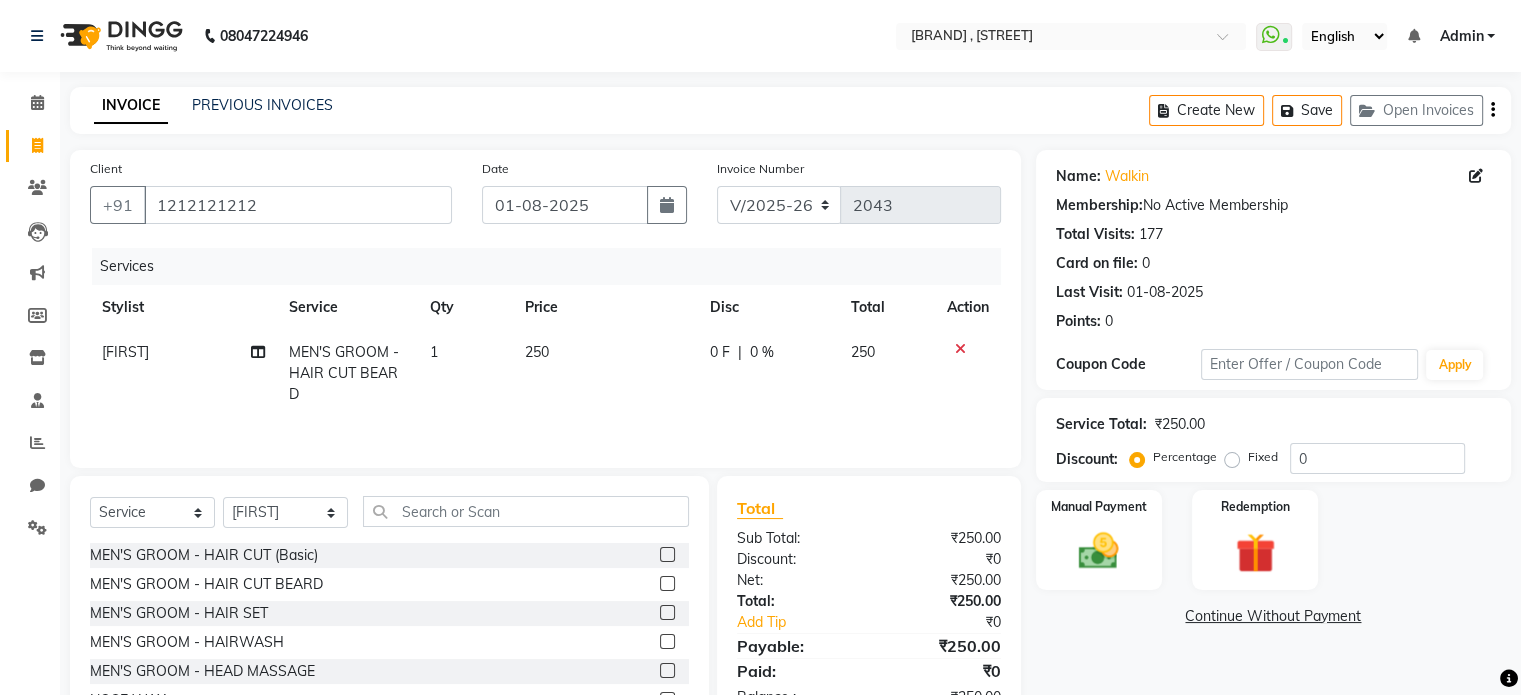 click on "250" 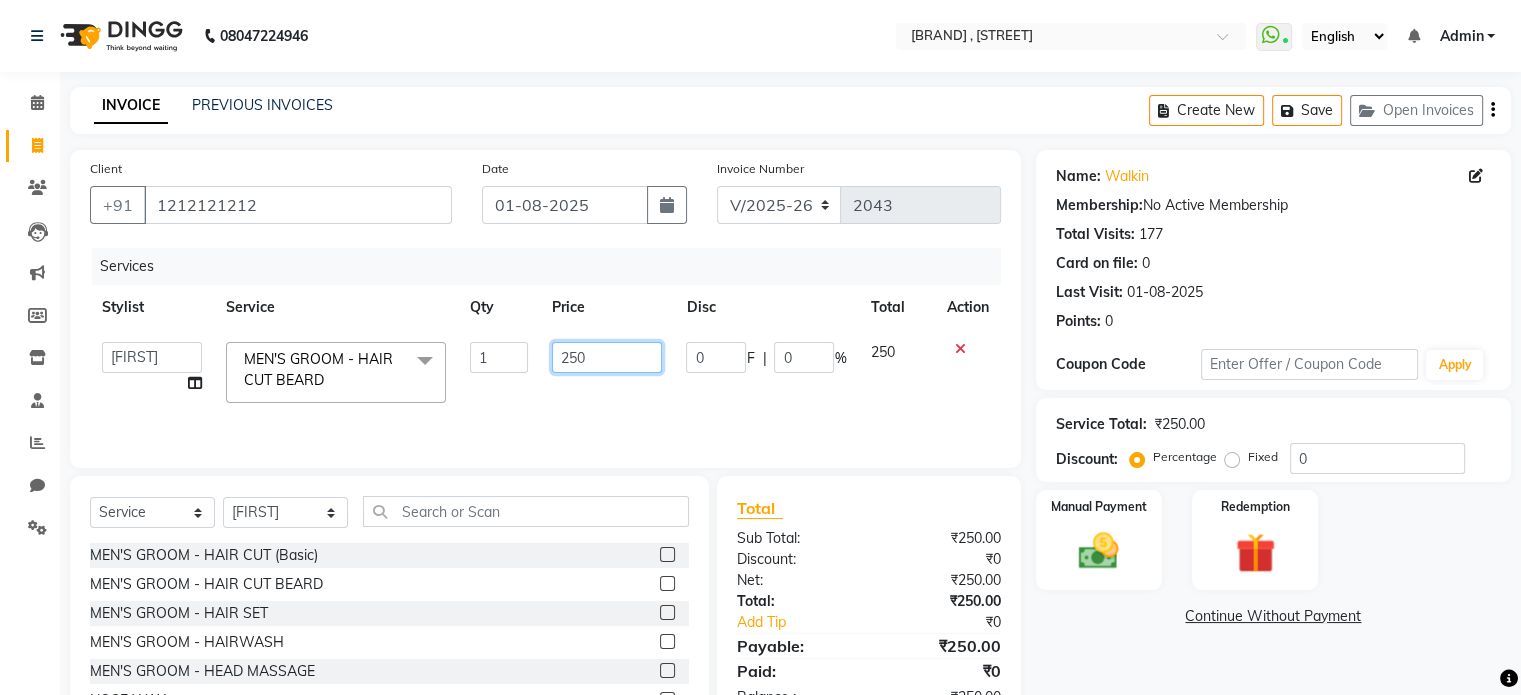 click on "250" 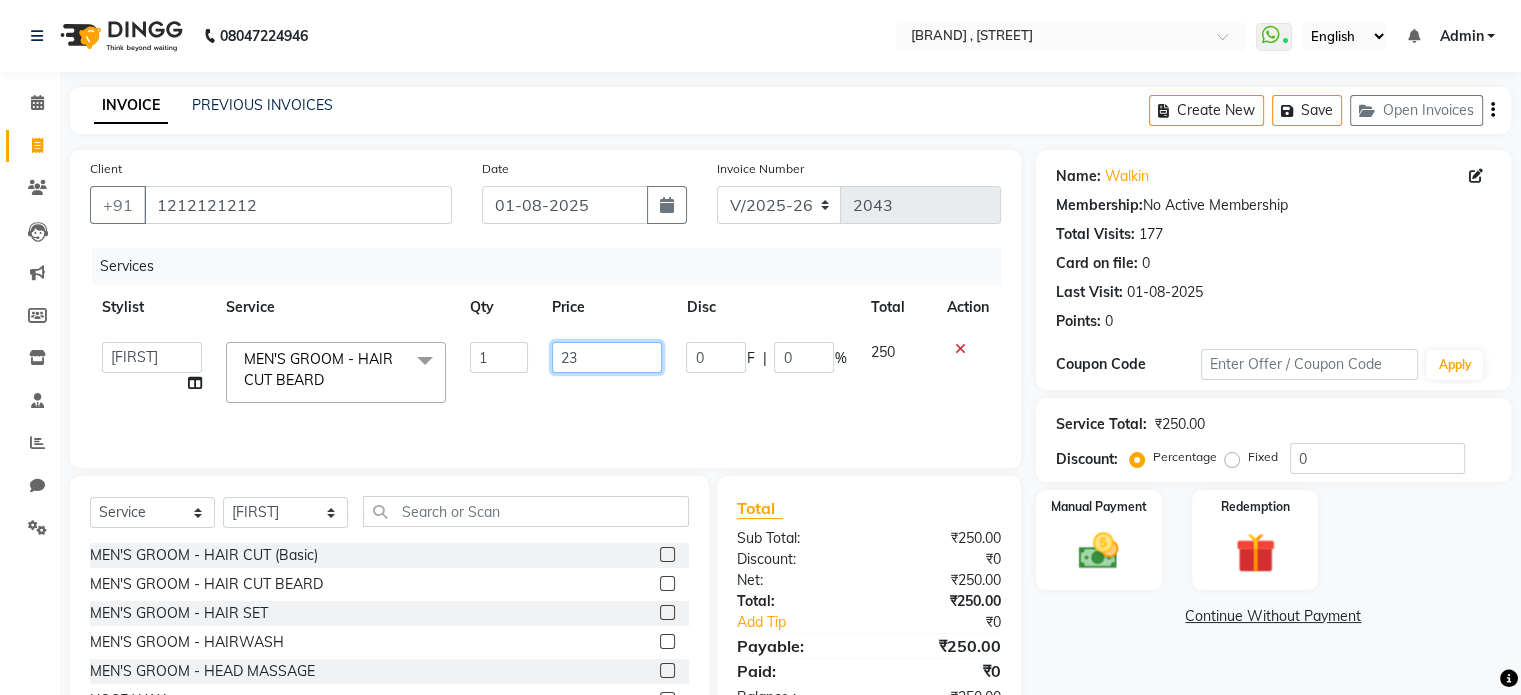 type on "230" 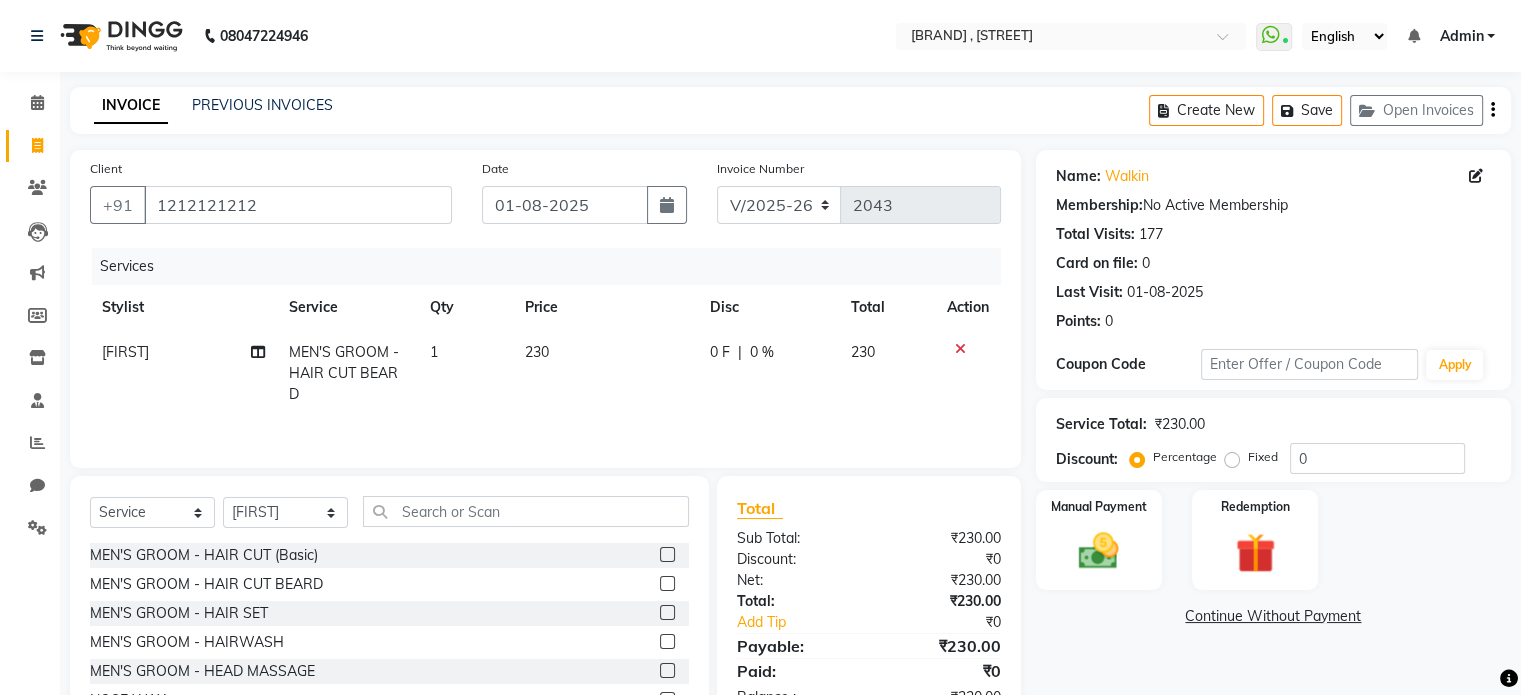 click on "Continue Without Payment" 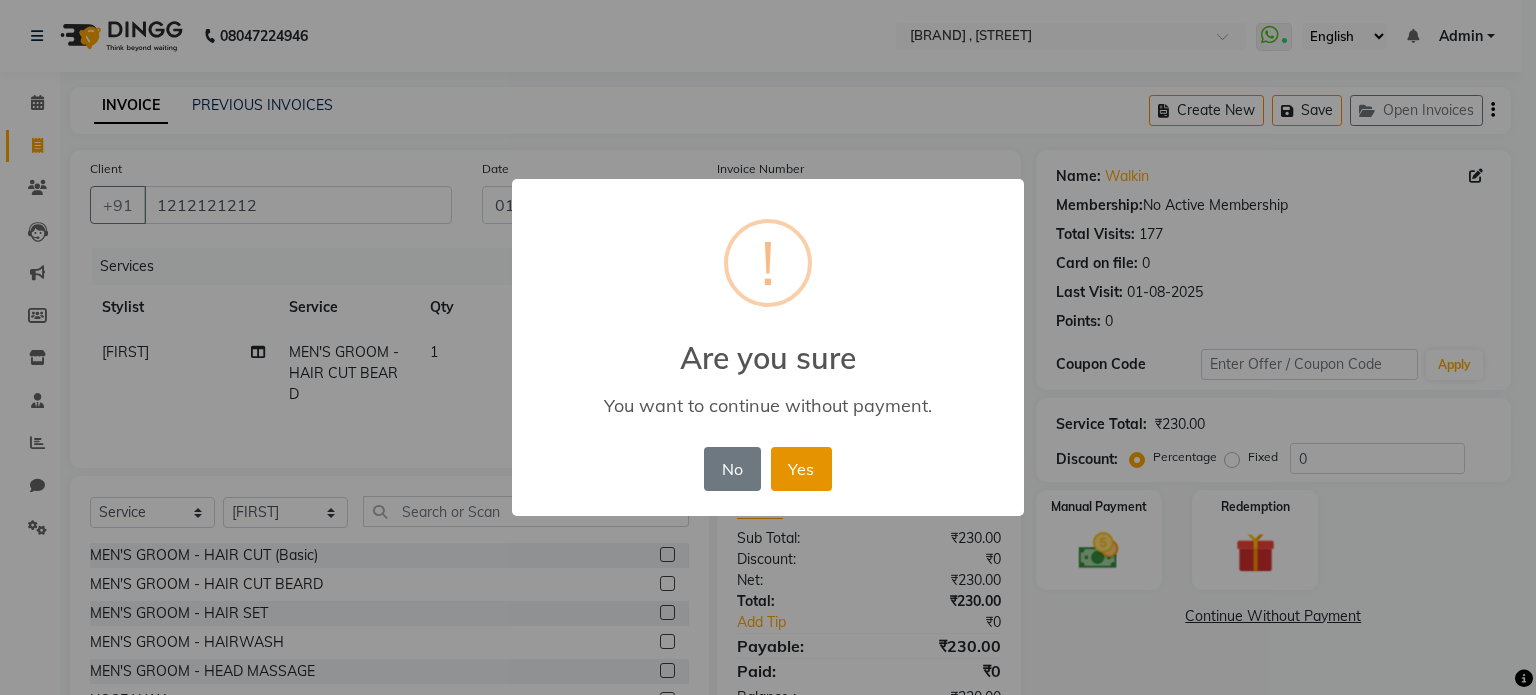 click on "Yes" at bounding box center (801, 469) 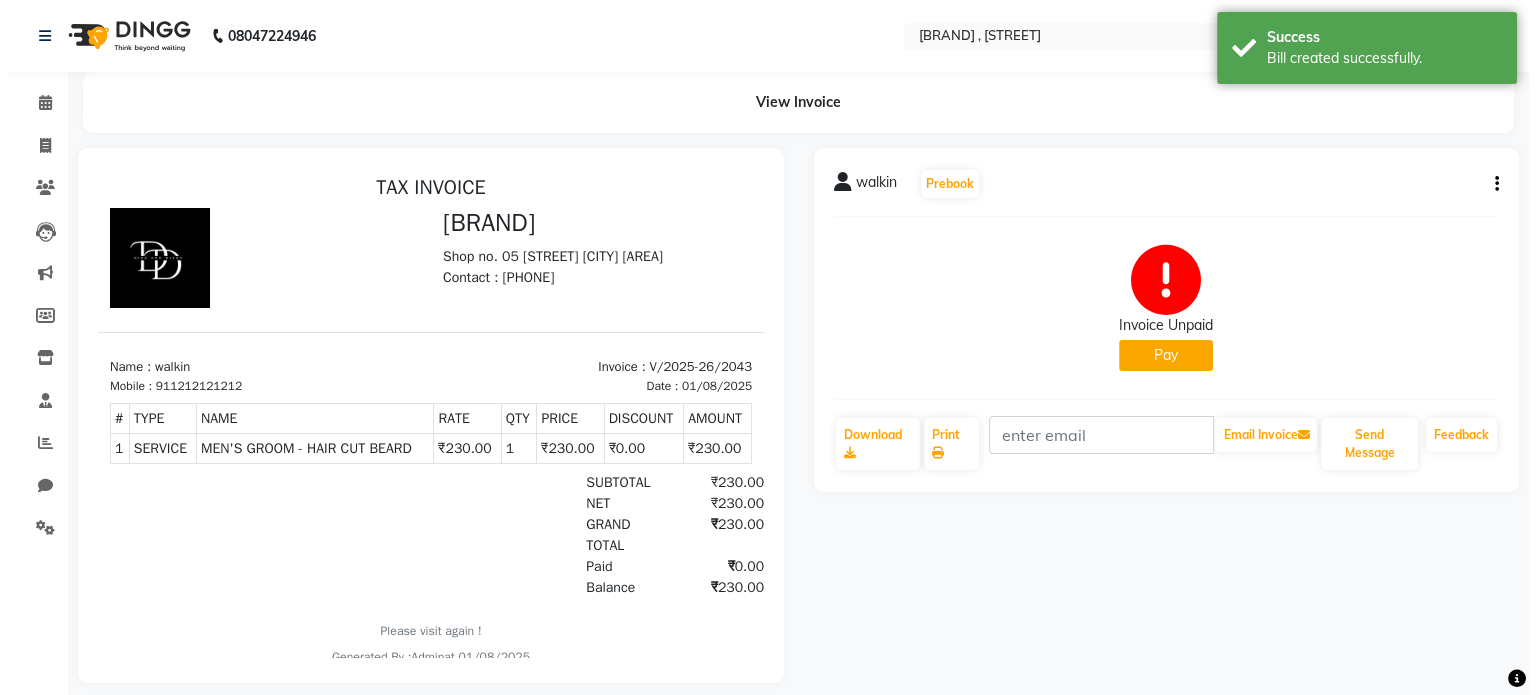 scroll, scrollTop: 0, scrollLeft: 0, axis: both 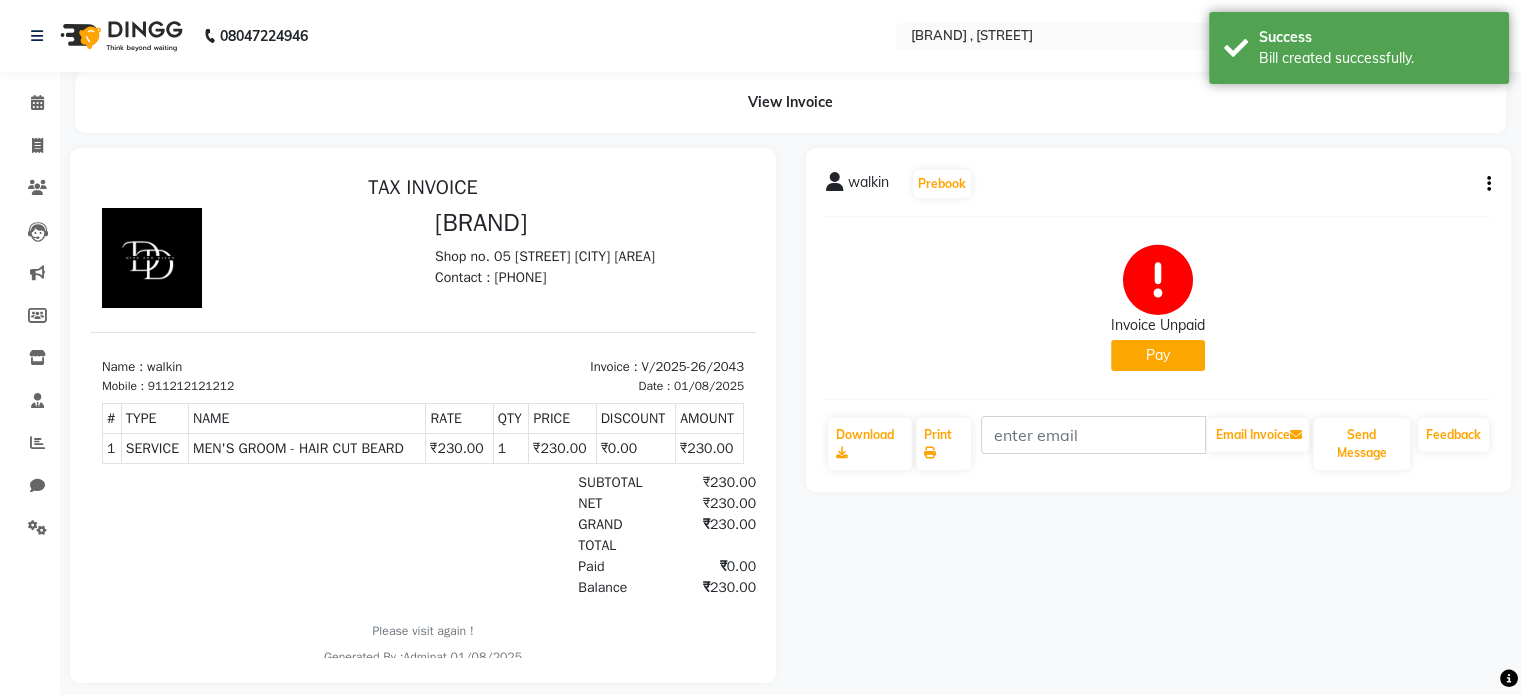 click on "Pay" 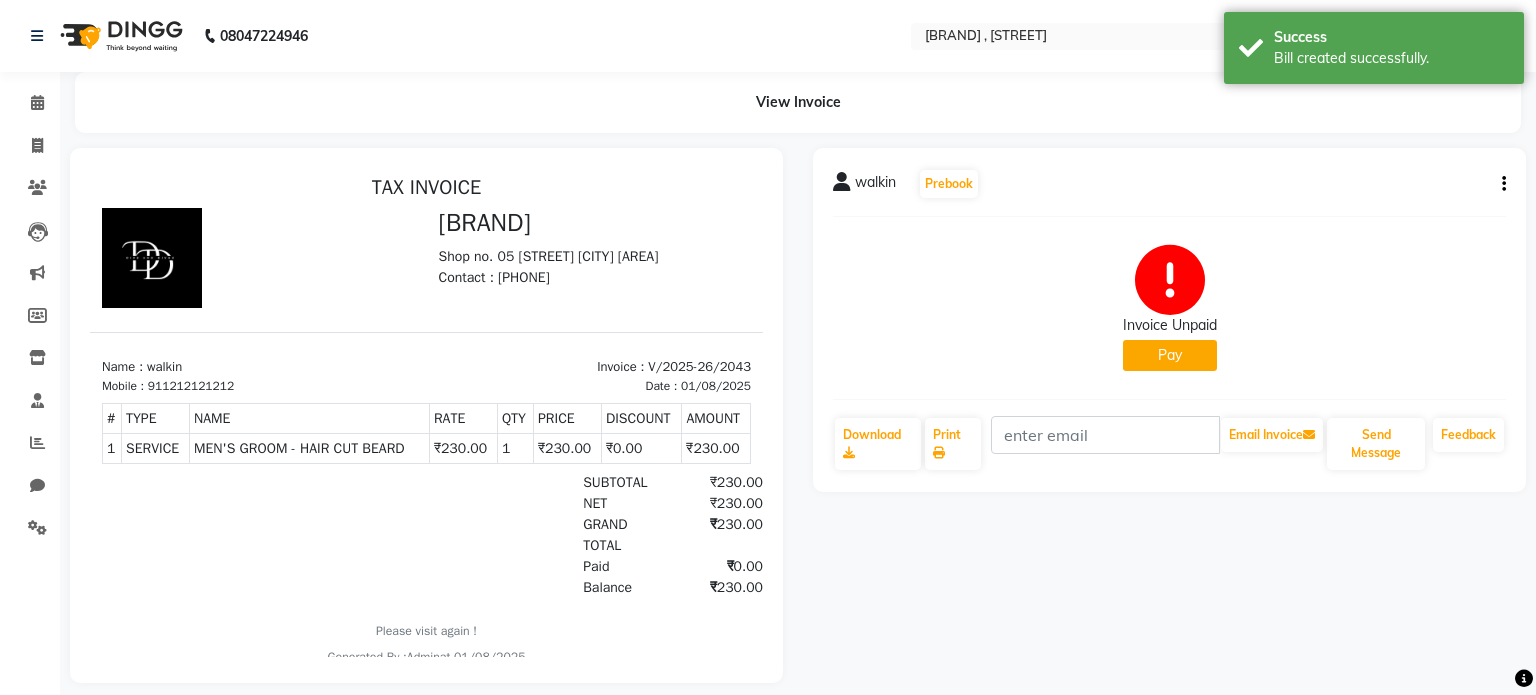 select on "1" 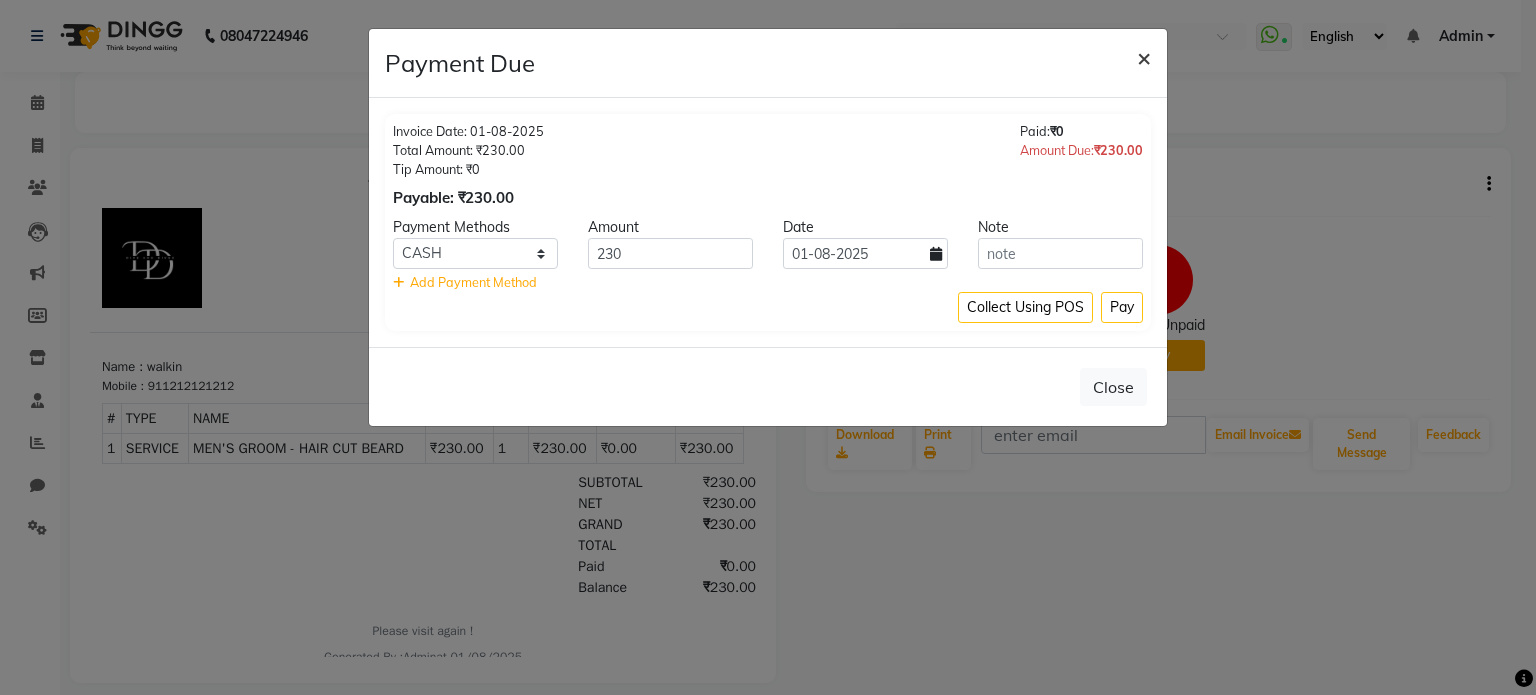 click on "×" 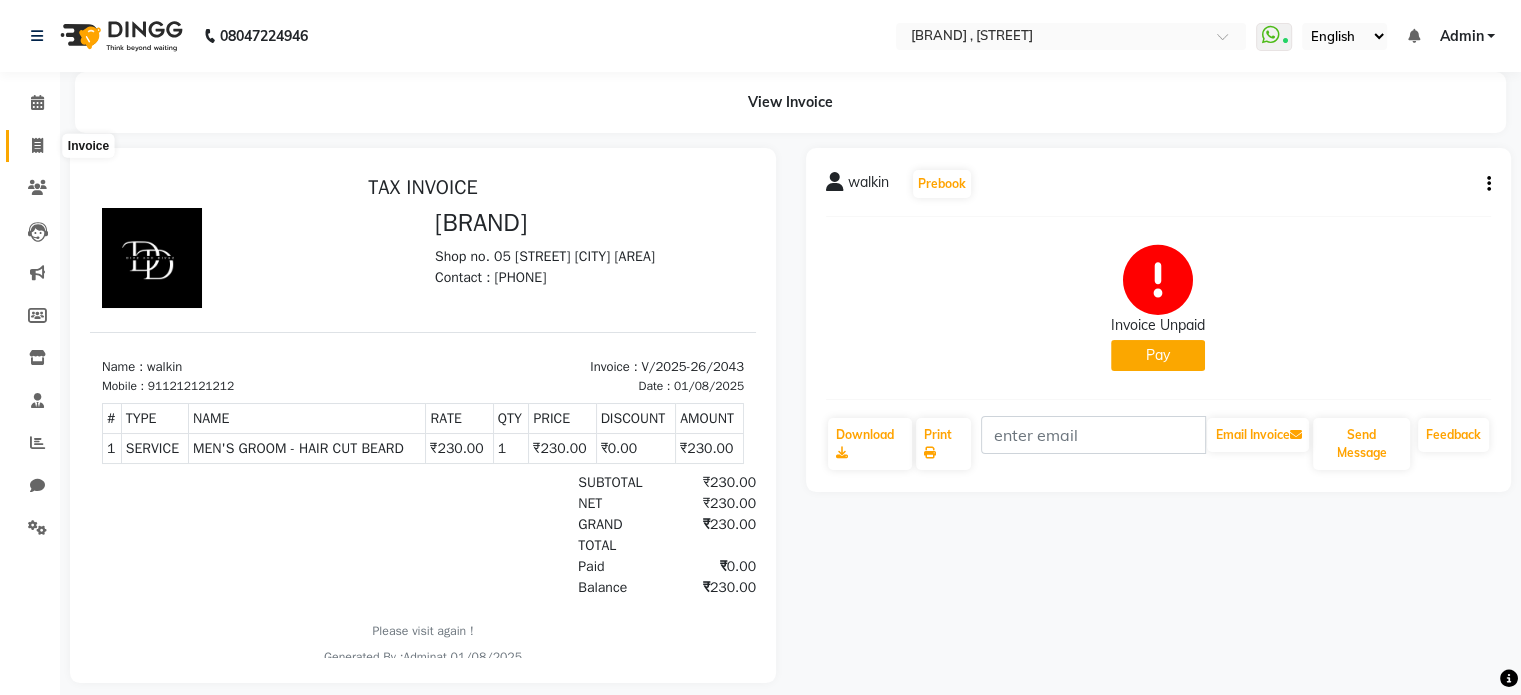 click 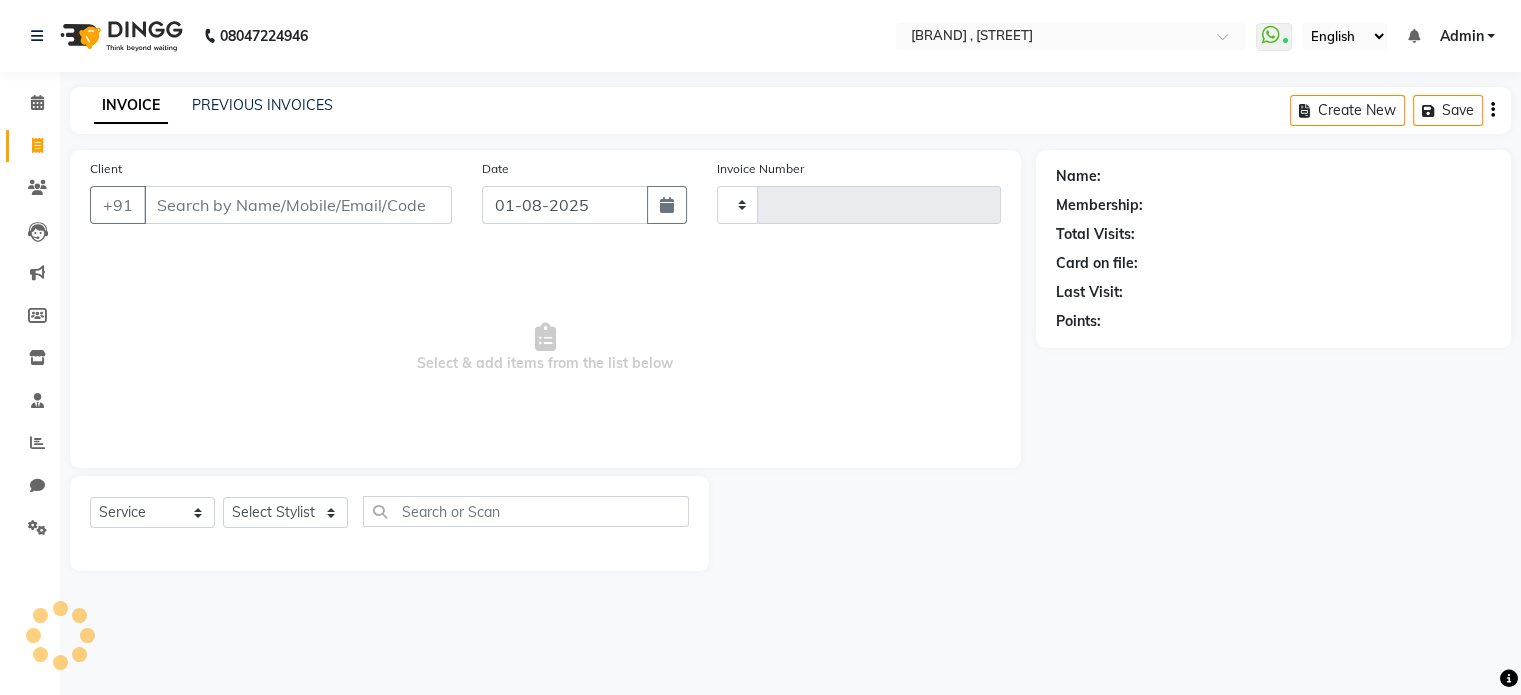 type on "2044" 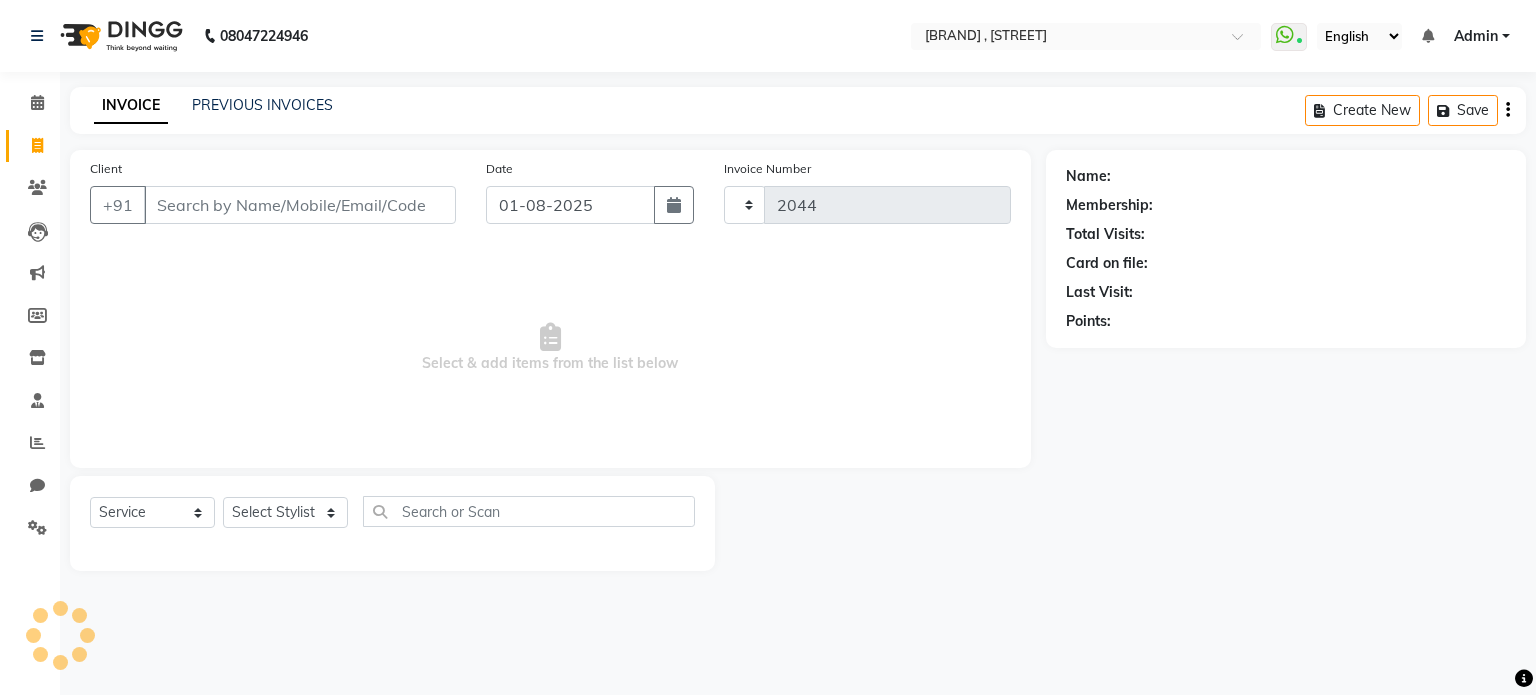 select on "7588" 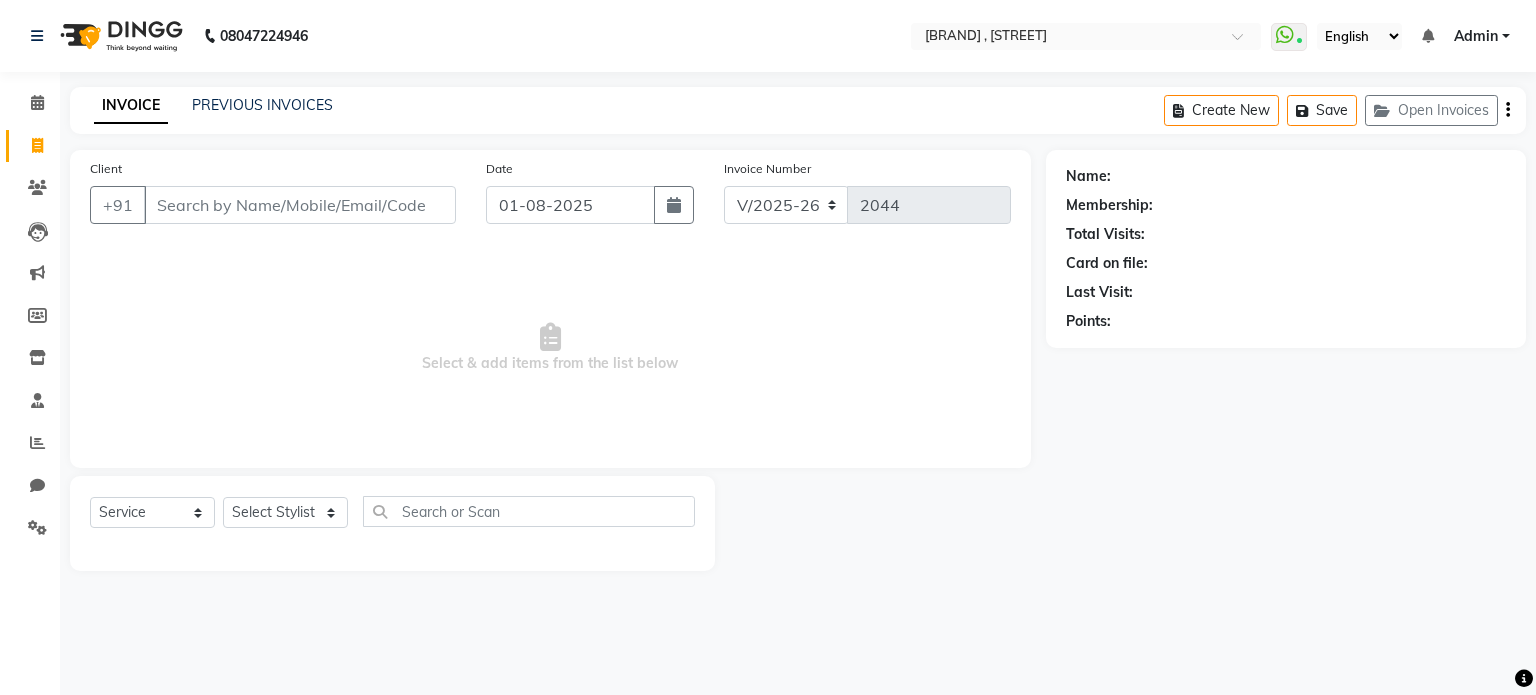 click on "Client" at bounding box center (300, 205) 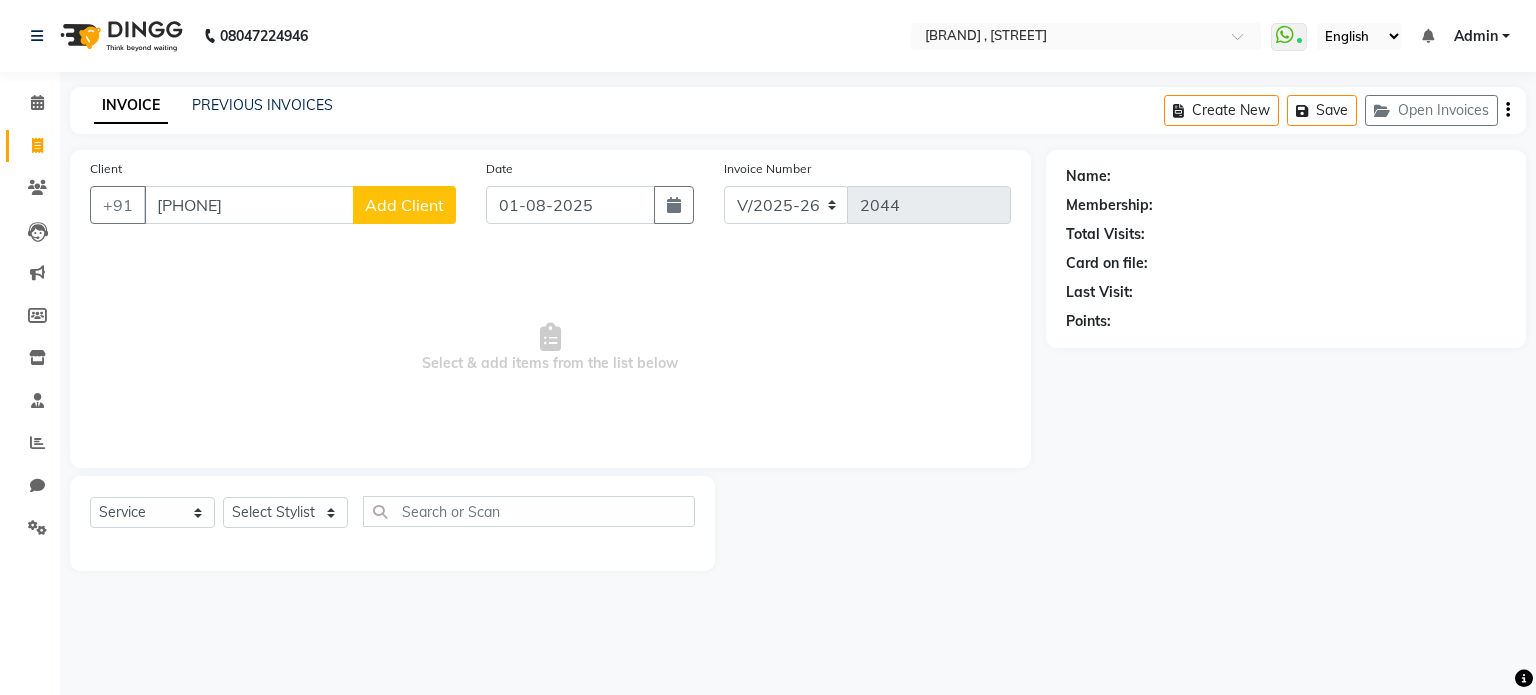 type on "[PHONE]" 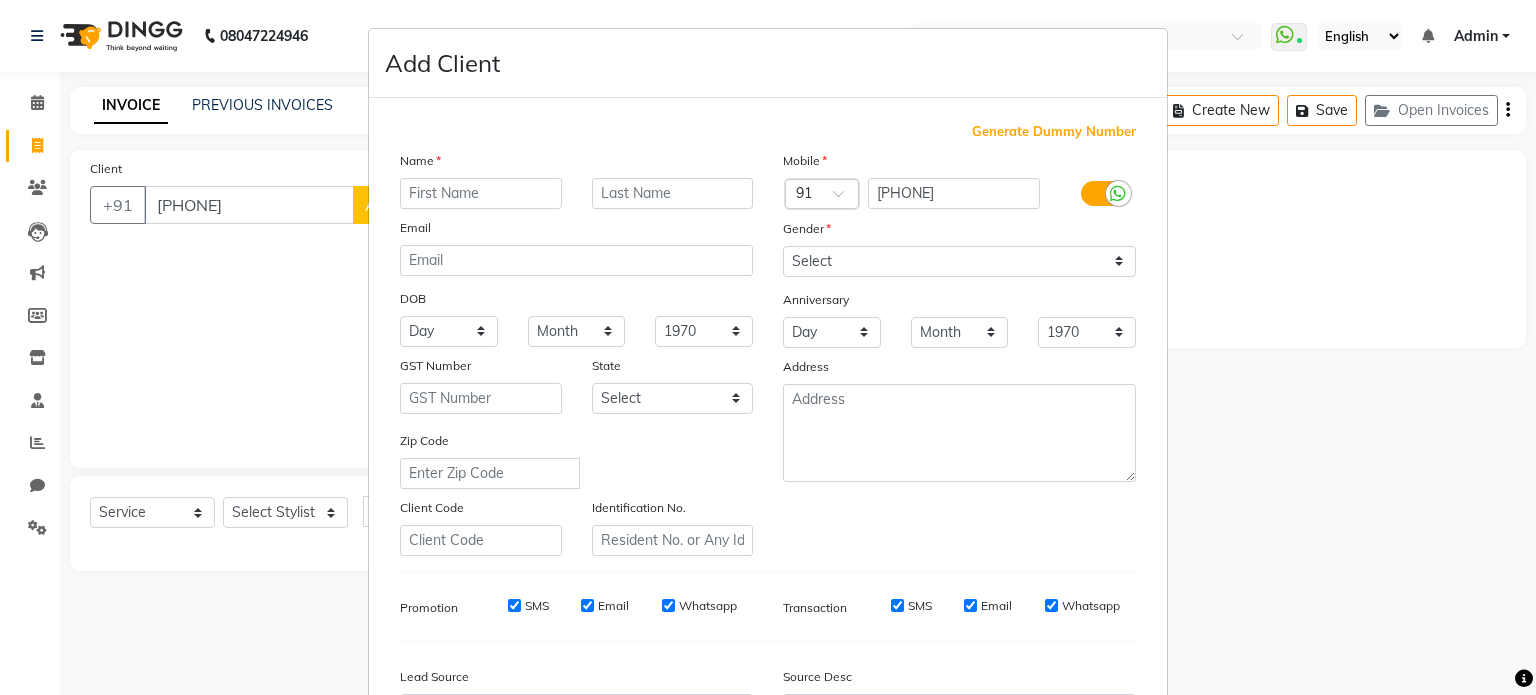 click at bounding box center (481, 193) 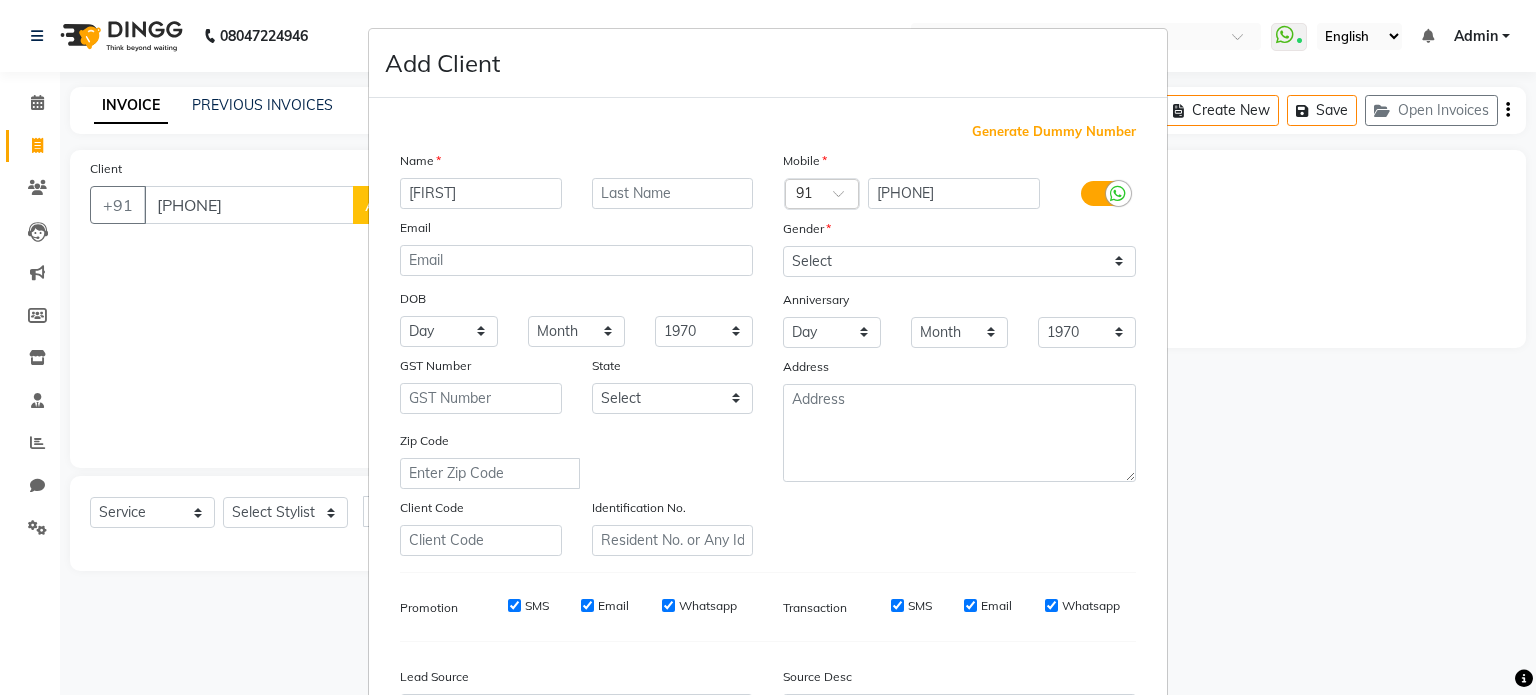 type on "[FIRST]" 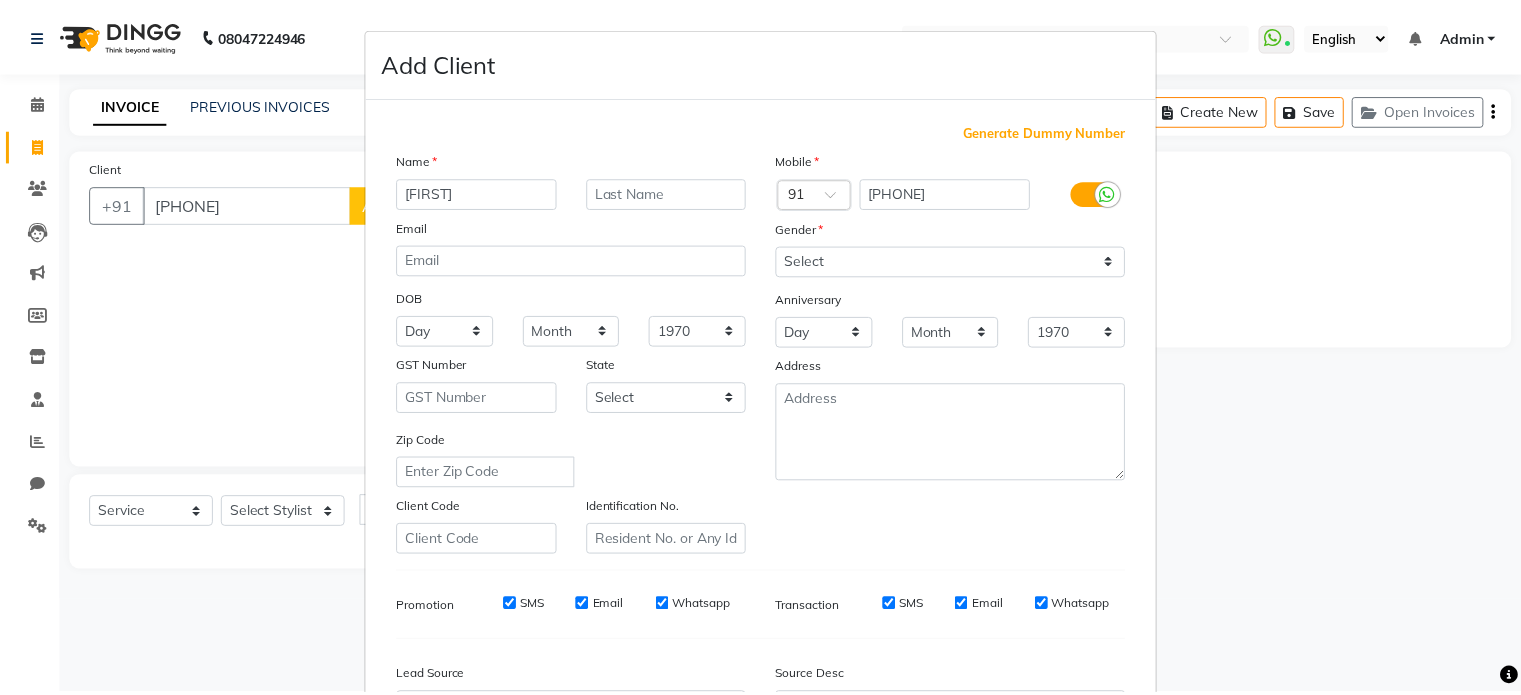 scroll, scrollTop: 237, scrollLeft: 0, axis: vertical 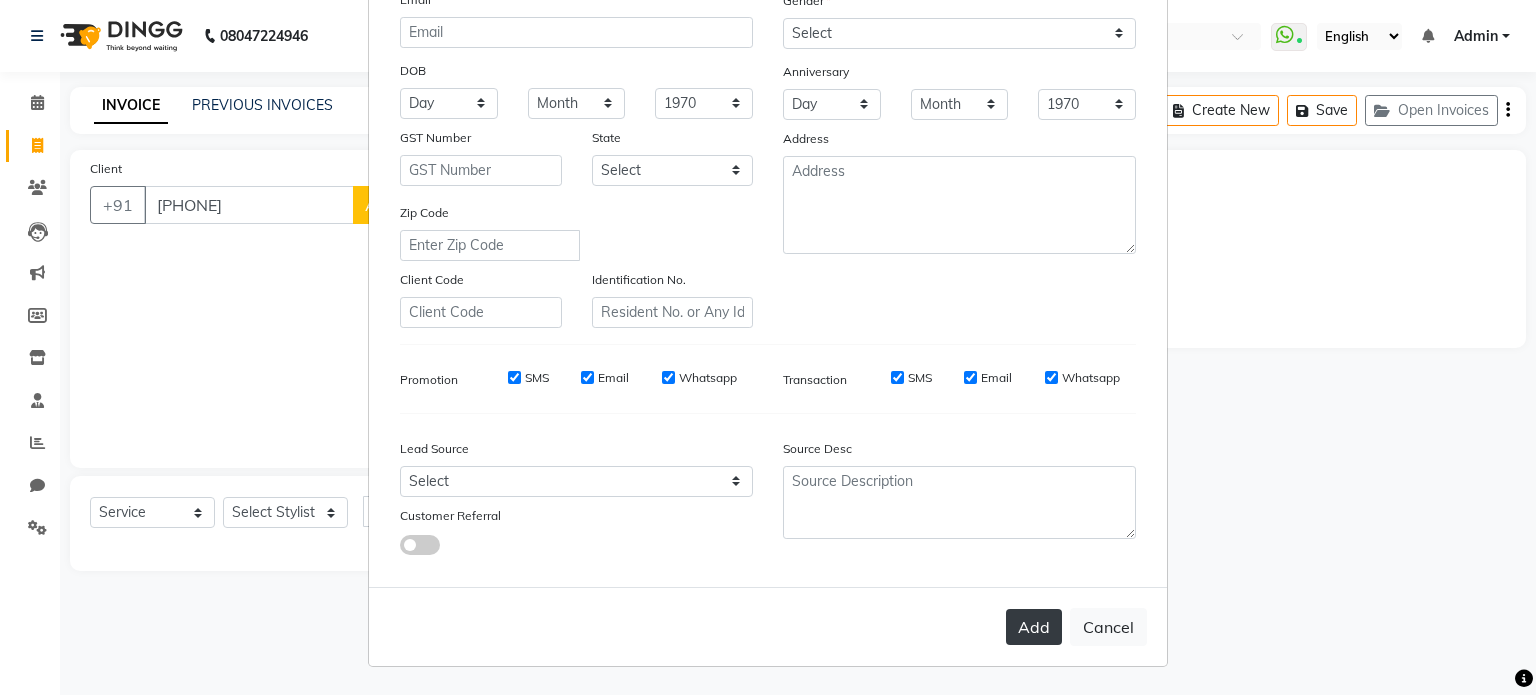 click on "Add" at bounding box center (1034, 627) 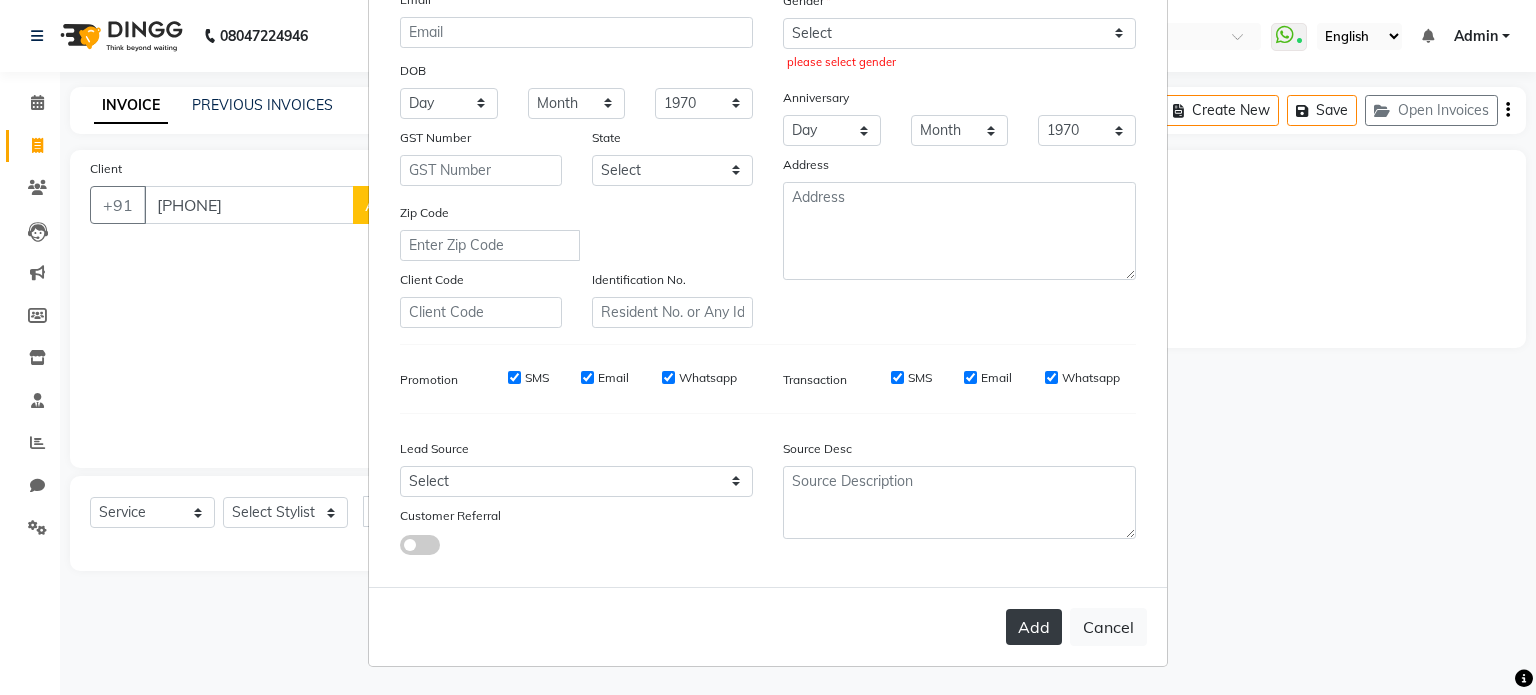 click on "Add" at bounding box center (1034, 627) 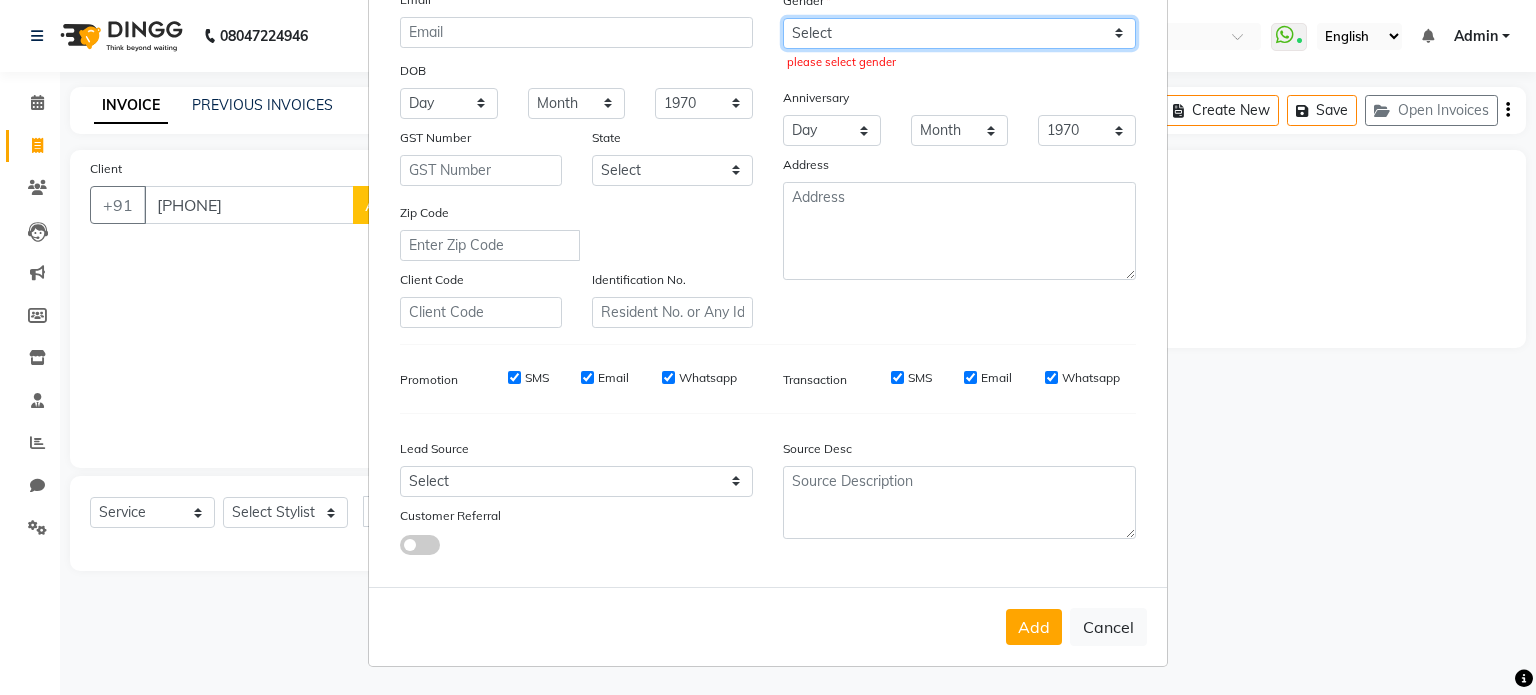 click on "Select Male Female Other Prefer Not To Say" at bounding box center [959, 33] 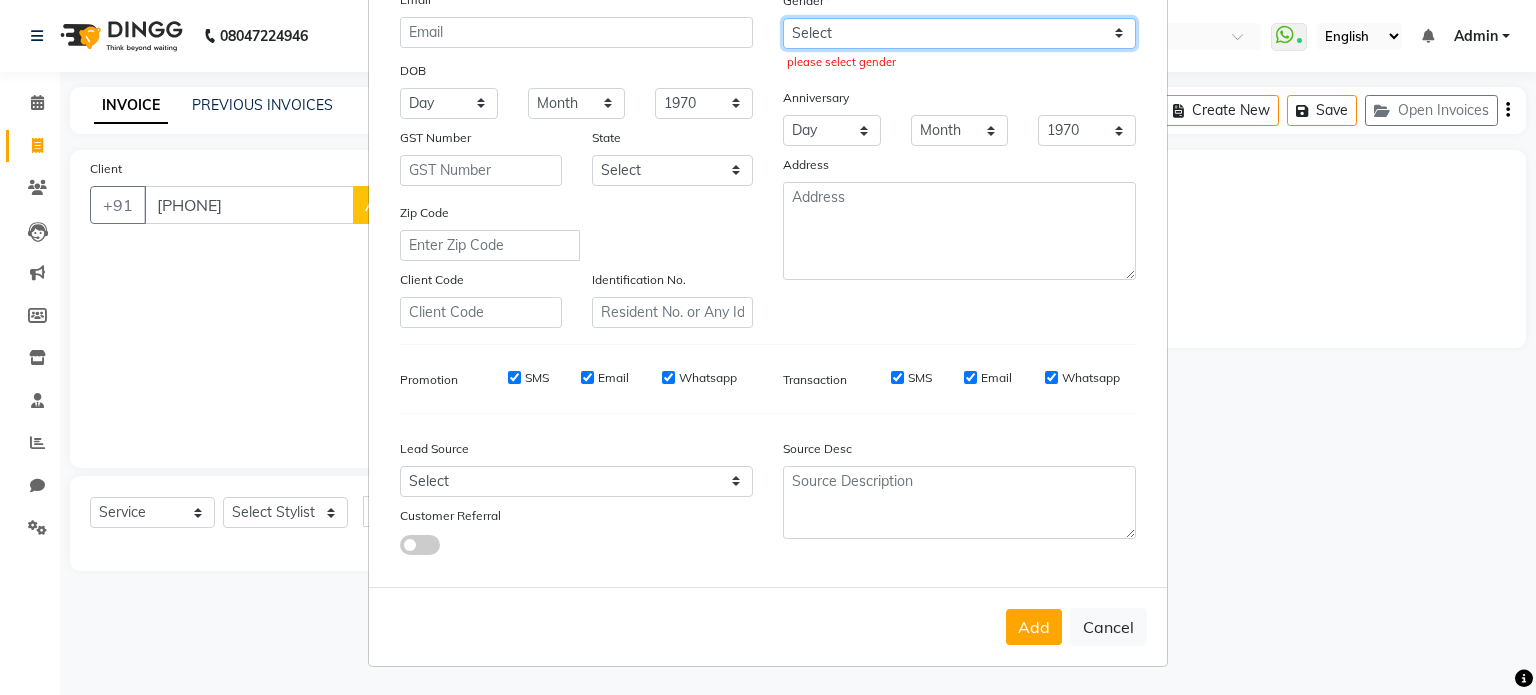 select on "male" 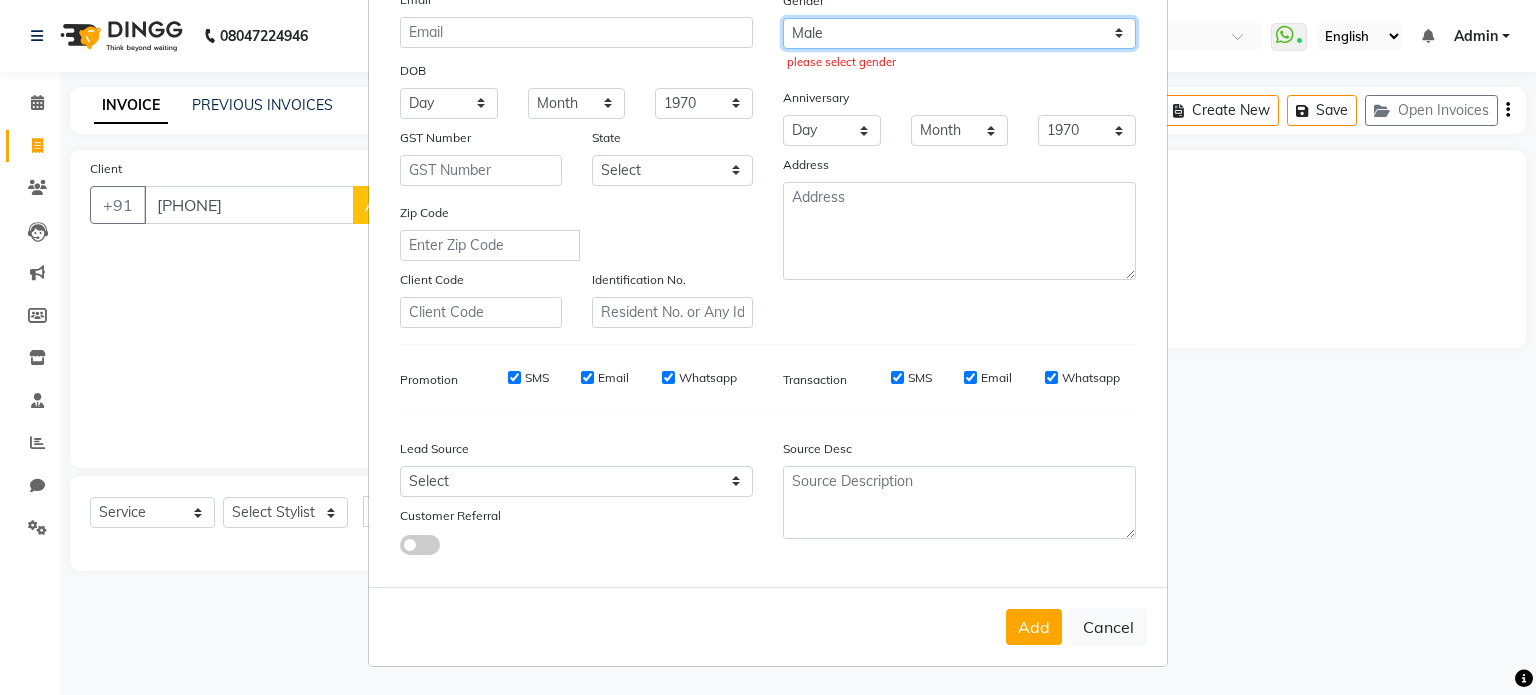 click on "Select Male Female Other Prefer Not To Say" at bounding box center [959, 33] 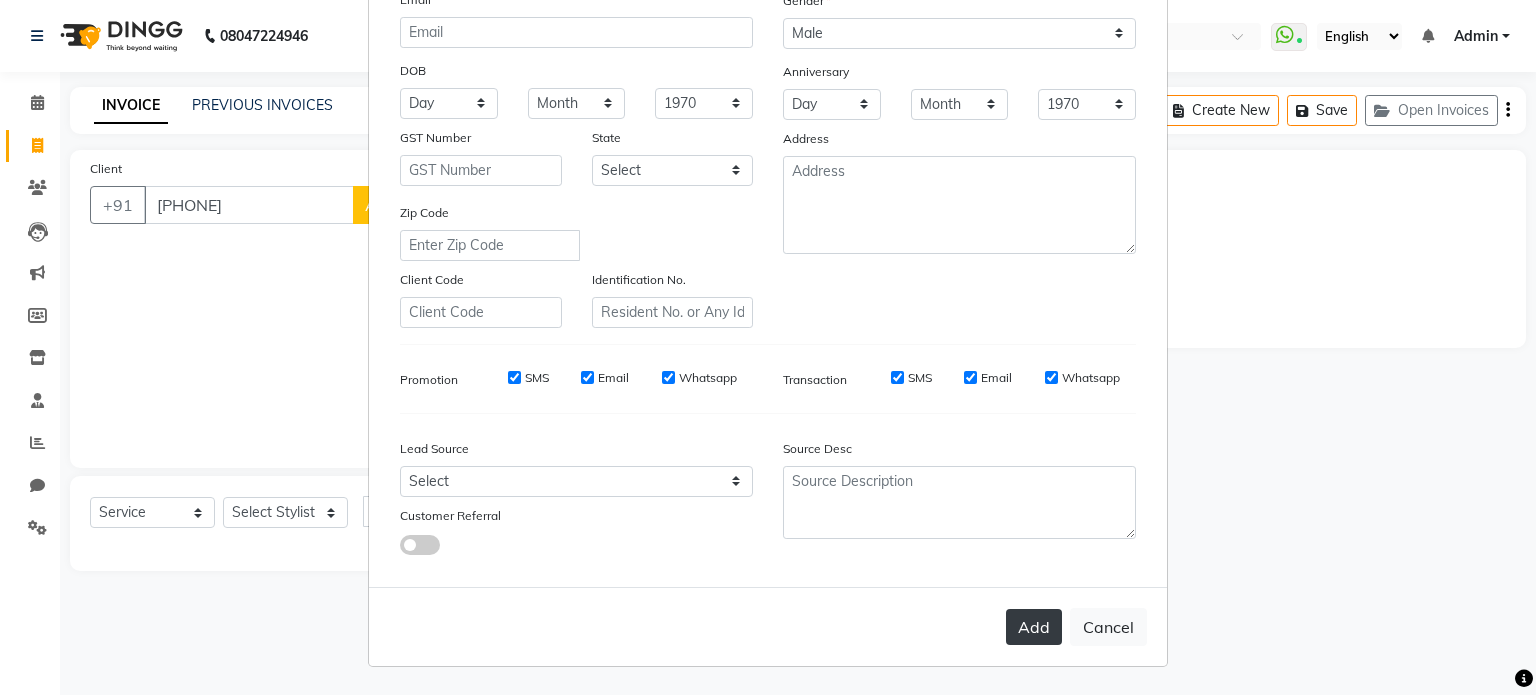 click on "Add" at bounding box center (1034, 627) 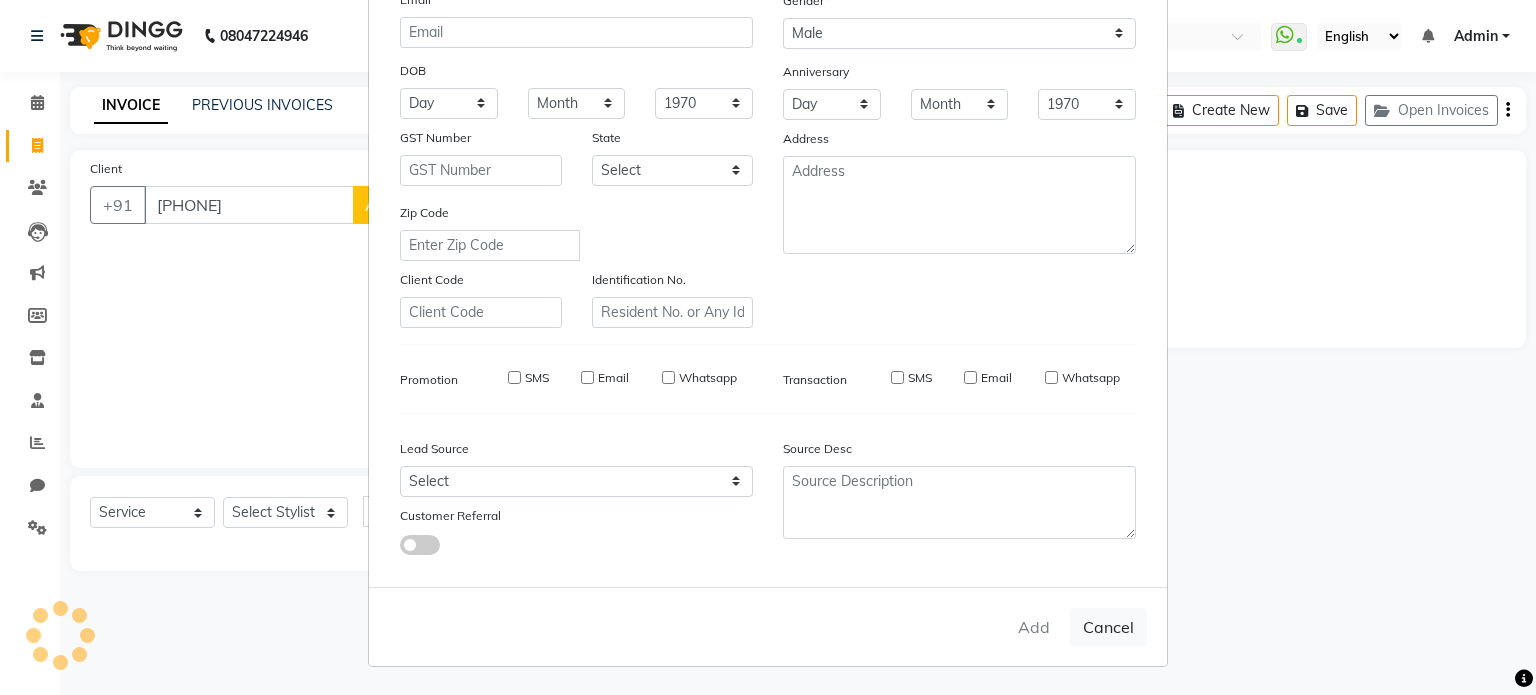 type 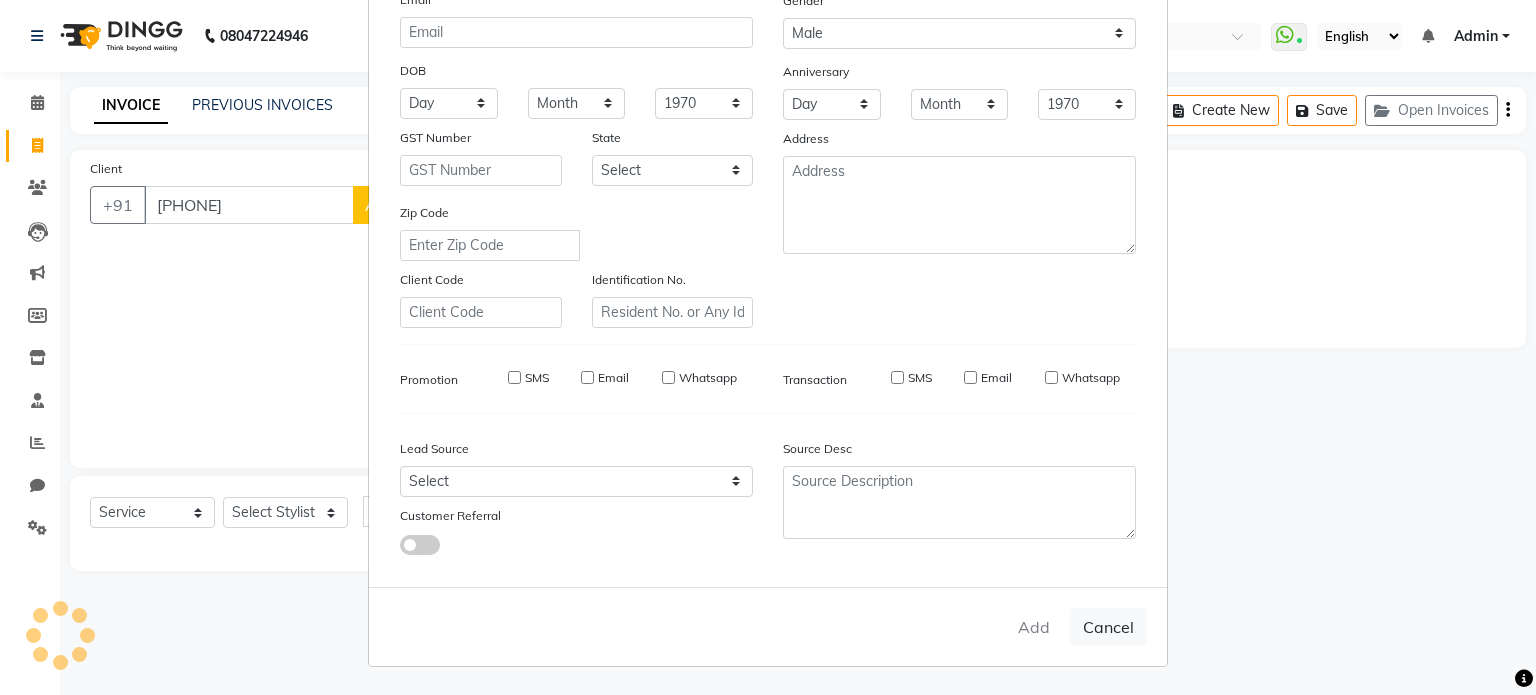 select 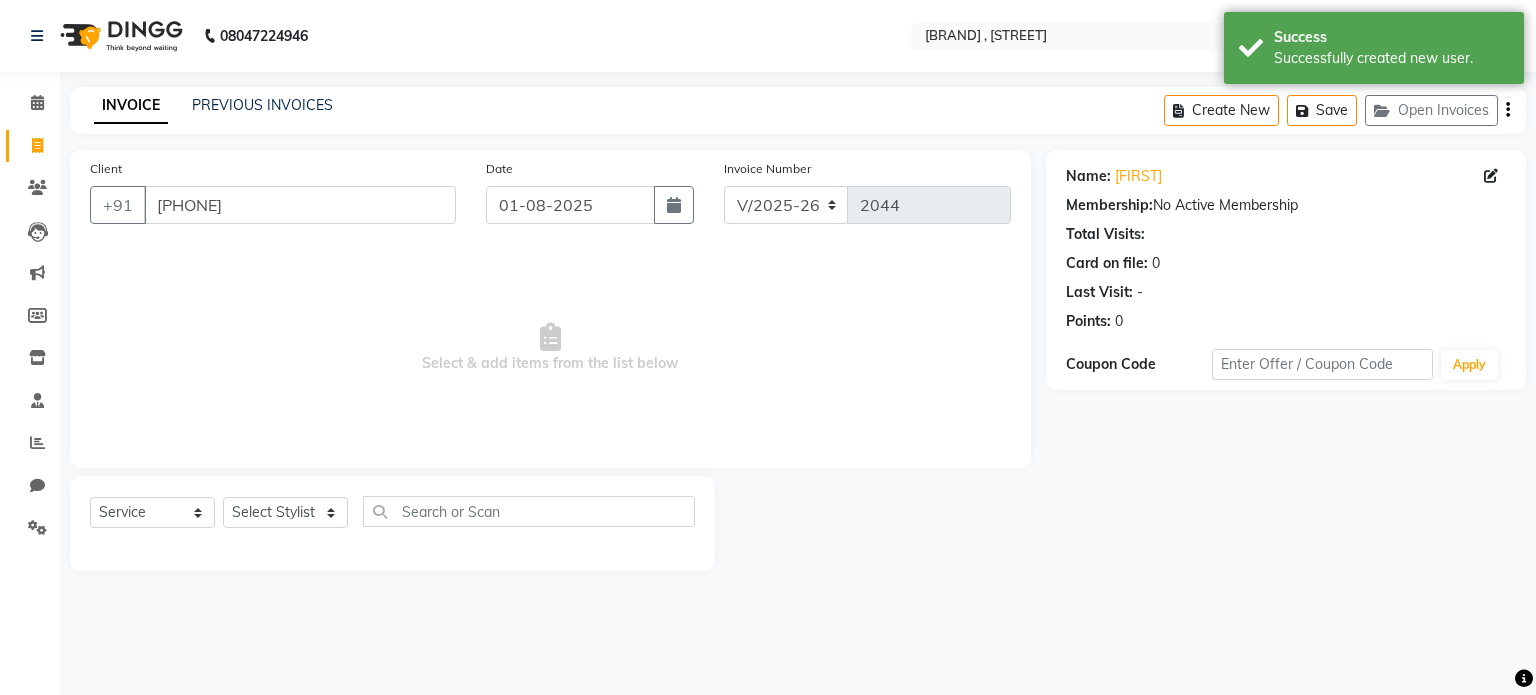 click on "08047224946 Select Location × [BRAND] , [STREET] WhatsApp Status ✕ Status: Connected Most Recent Message: 01-08-2025 08:15 PM Recent Service Activity: 01-08-2025 08:13 PM English ENGLISH Español العربية मराठी हिंदी ગુજરાતી தமிழ் 中文 Notifications nothing to show Admin Manage Profile Change Password Sign out Version:3.15.11 ☀ [BRAND] , [STREET] Calendar Invoice Clients Leads Marketing Members Inventory Staff Reports Chat Settings Completed InProgress Upcoming Dropped Tentative Check-In Confirm Bookings Generate Report Segments Page Builder INVOICE PREVIOUS INVOICES Create New Save Open Invoices Client +91 [PHONE] Date 01-08-2025 Invoice Number V/2025 V/2025-26 2044 Select & add items from the list below Select Service Product Membership Package Voucher Prepaid Gift Card Select Stylist [FIRST] [LAST] [FIRST] [LAST] [FIRST] [LAST] [FIRST] [LAST] Name: [FIRST] Membership: 0 -" at bounding box center [768, 347] 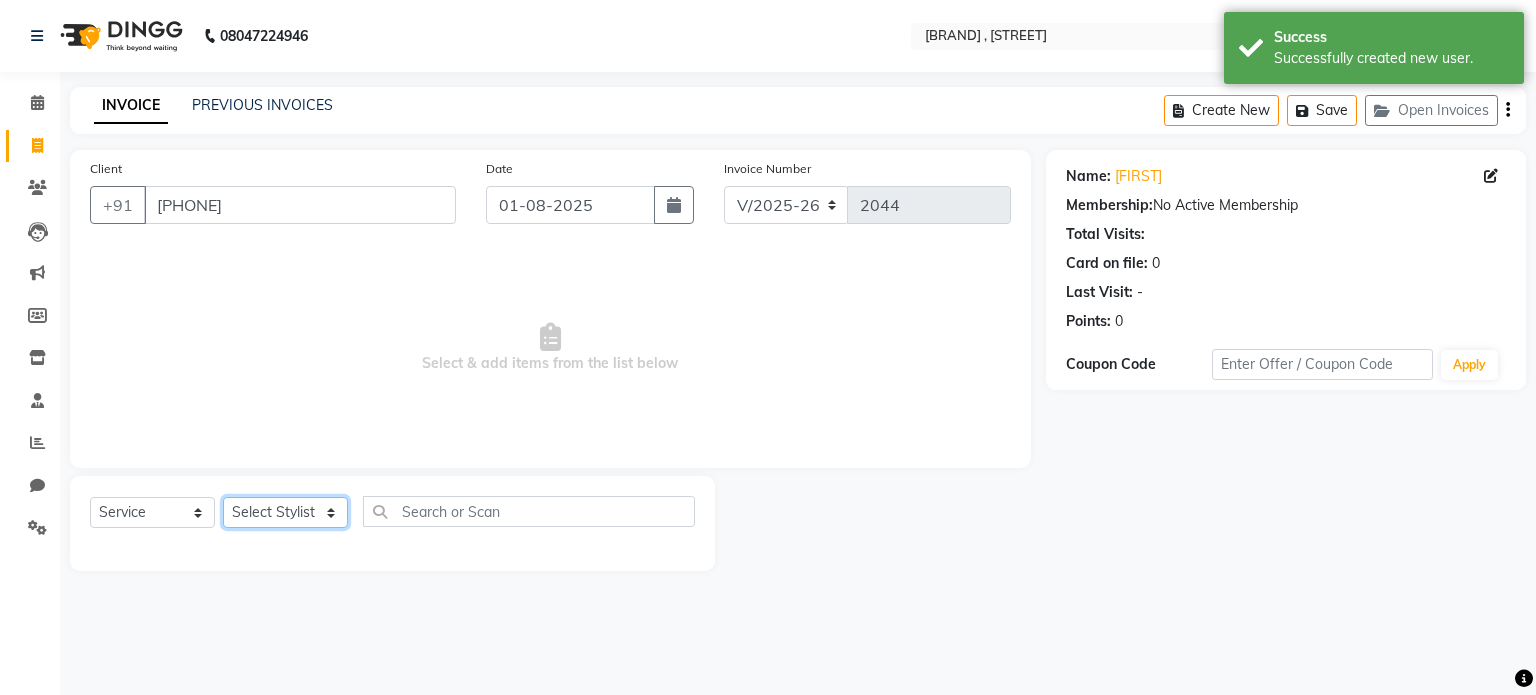 click on "Select Stylist [FIRST] [LAST] [FIRST] [LAST] [FIRST] [LAST] [FIRST] [LAST]" 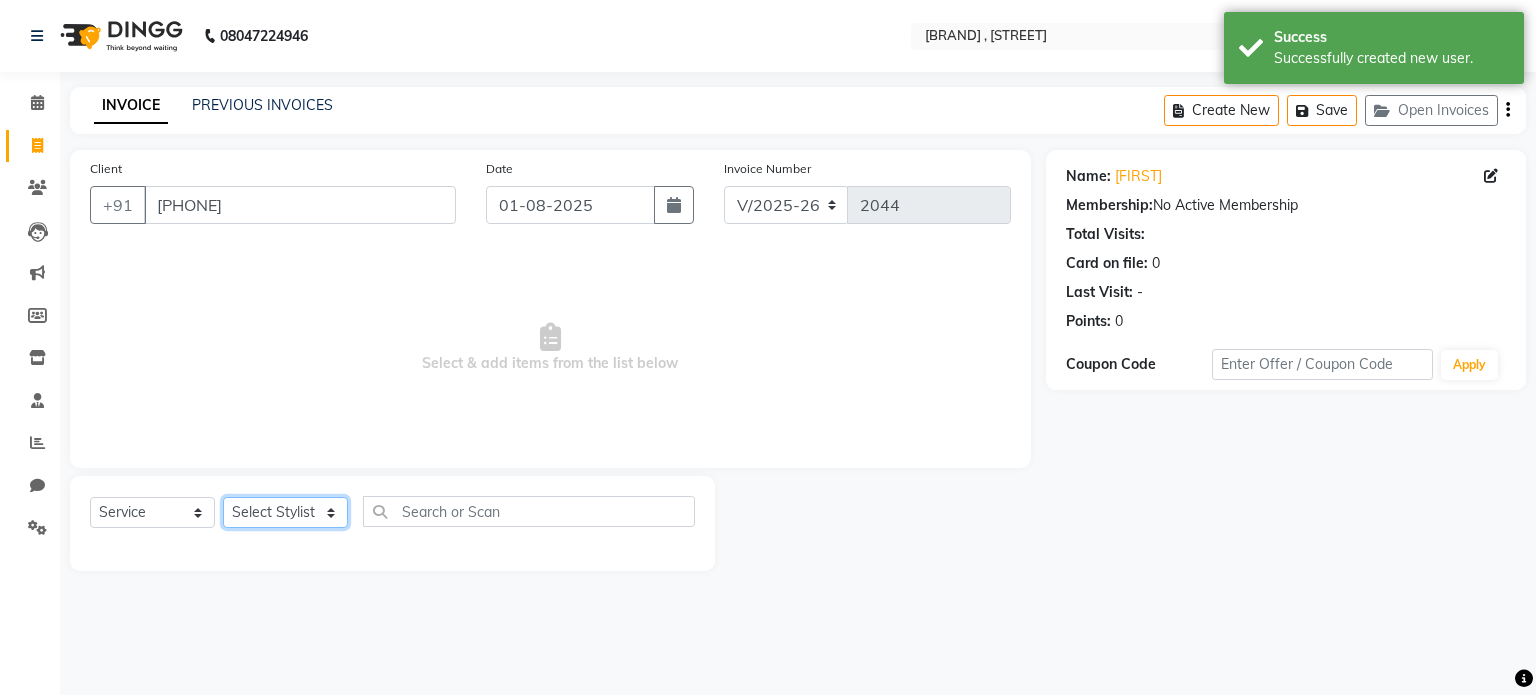 select on "67339" 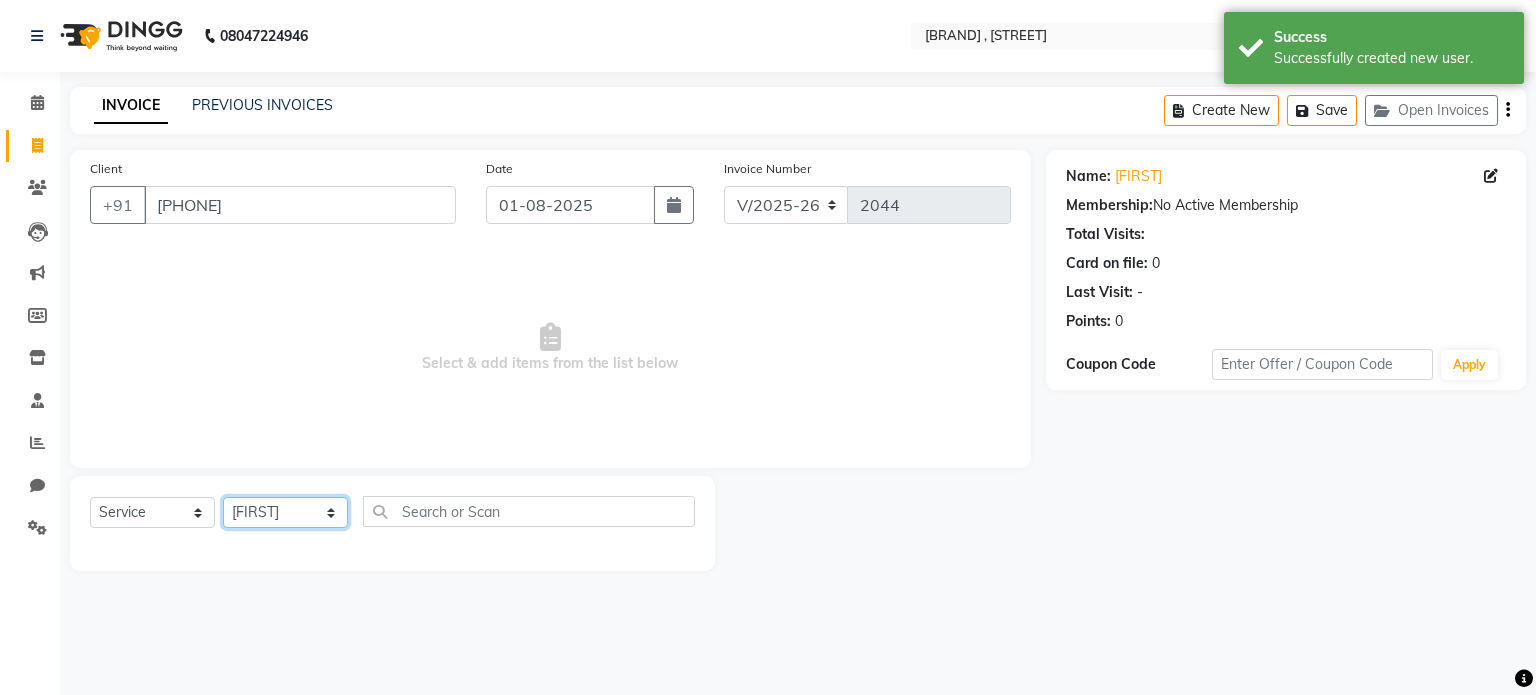 click on "Select Stylist [FIRST] [LAST] [FIRST] [LAST] [FIRST] [LAST] [FIRST] [LAST]" 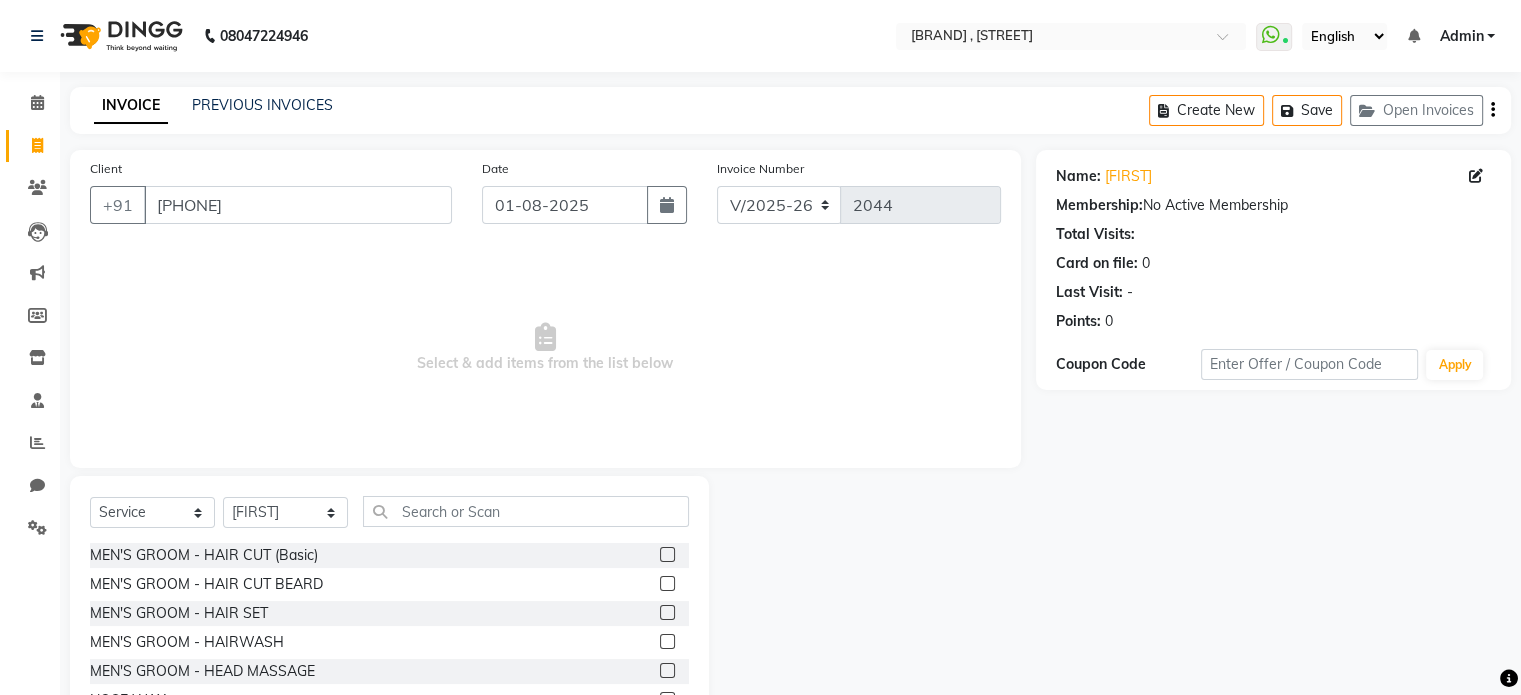 click 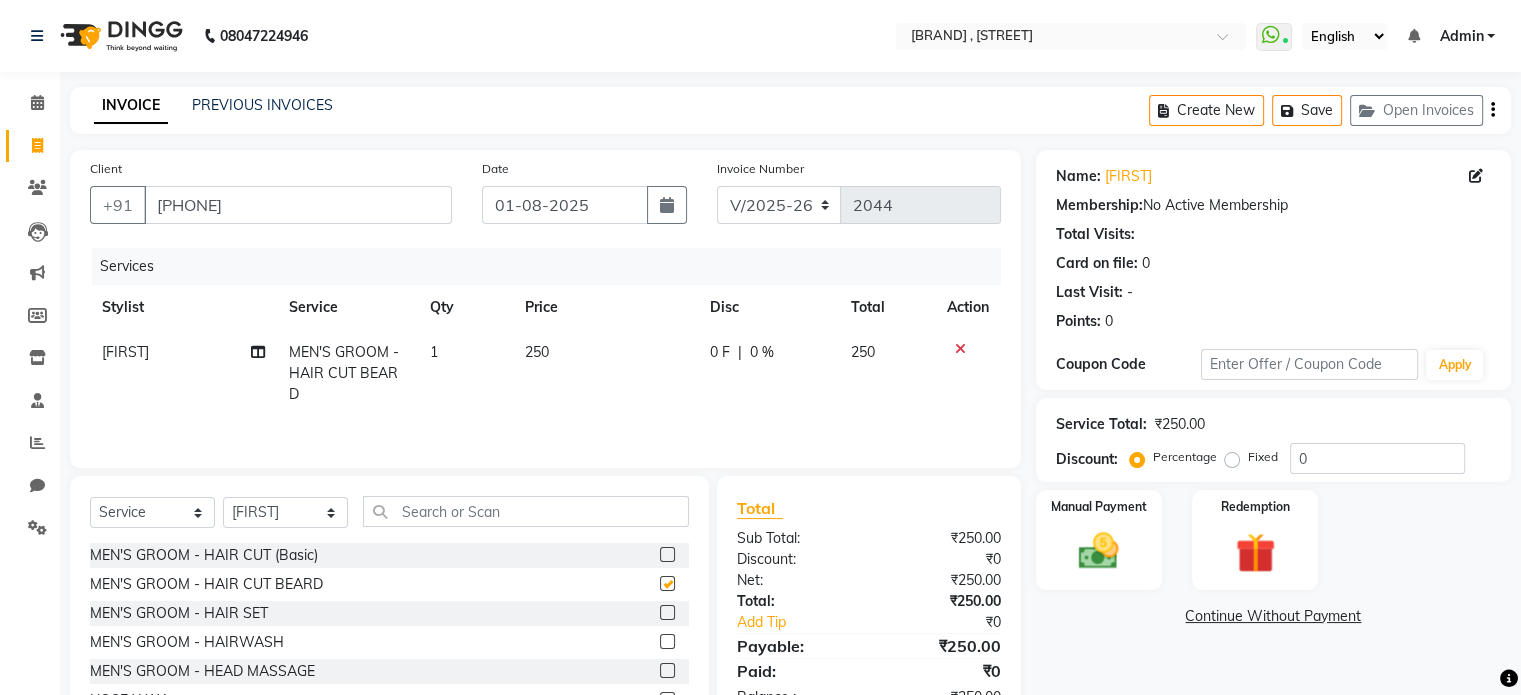 checkbox on "false" 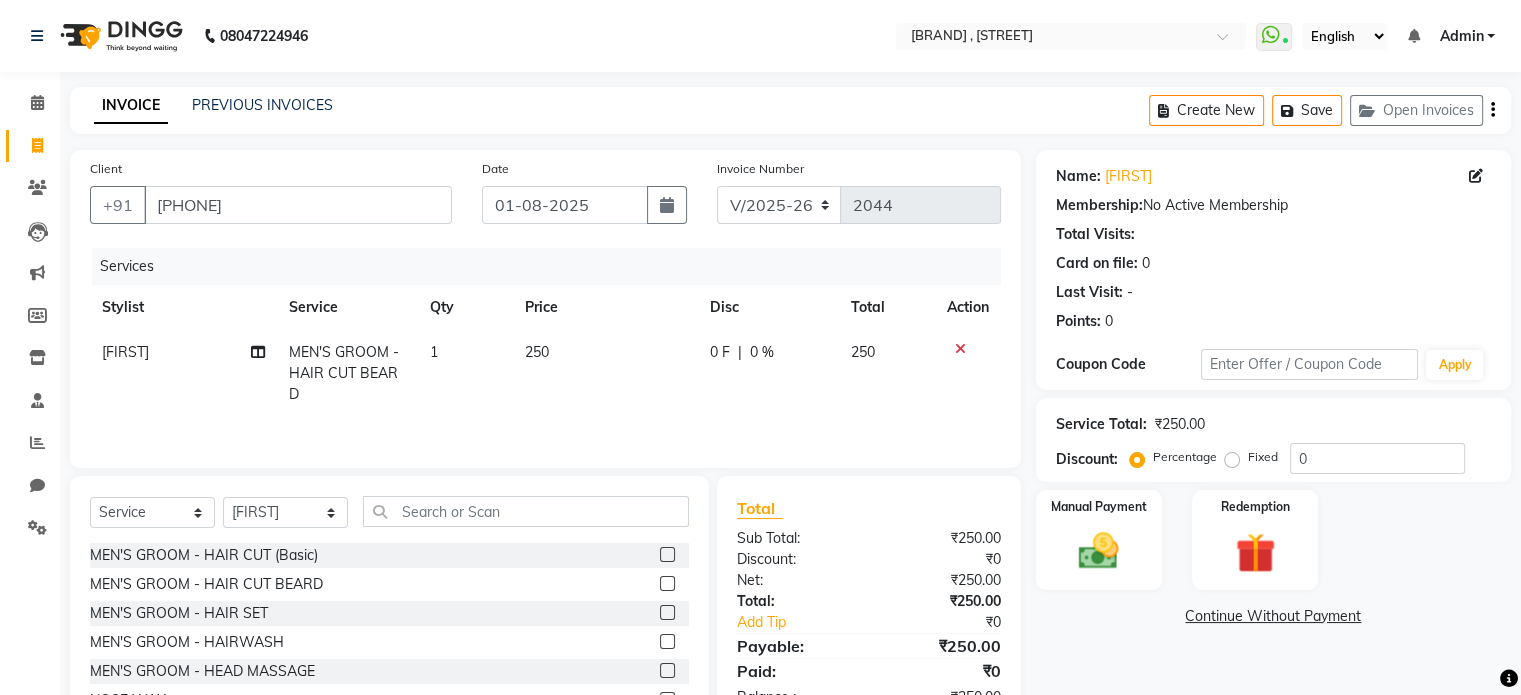 click on "250" 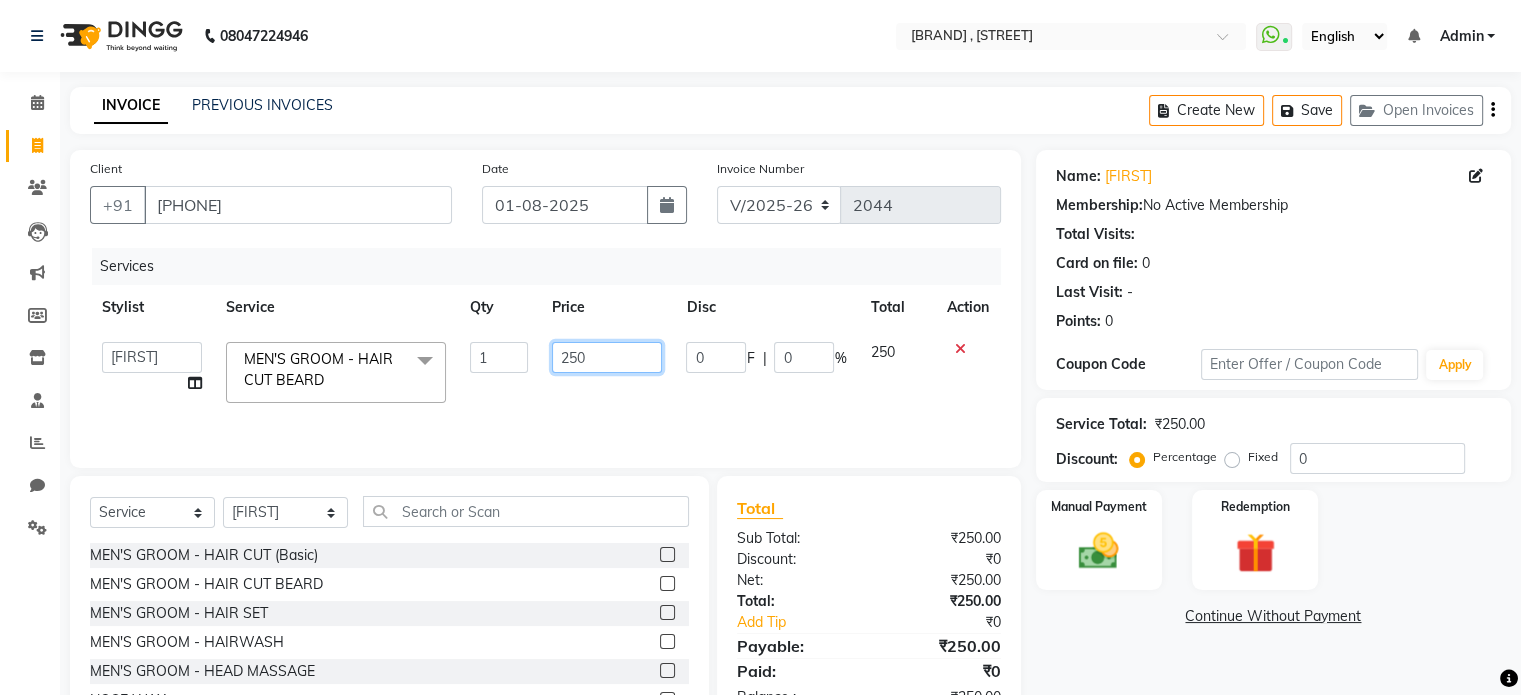 click on "250" 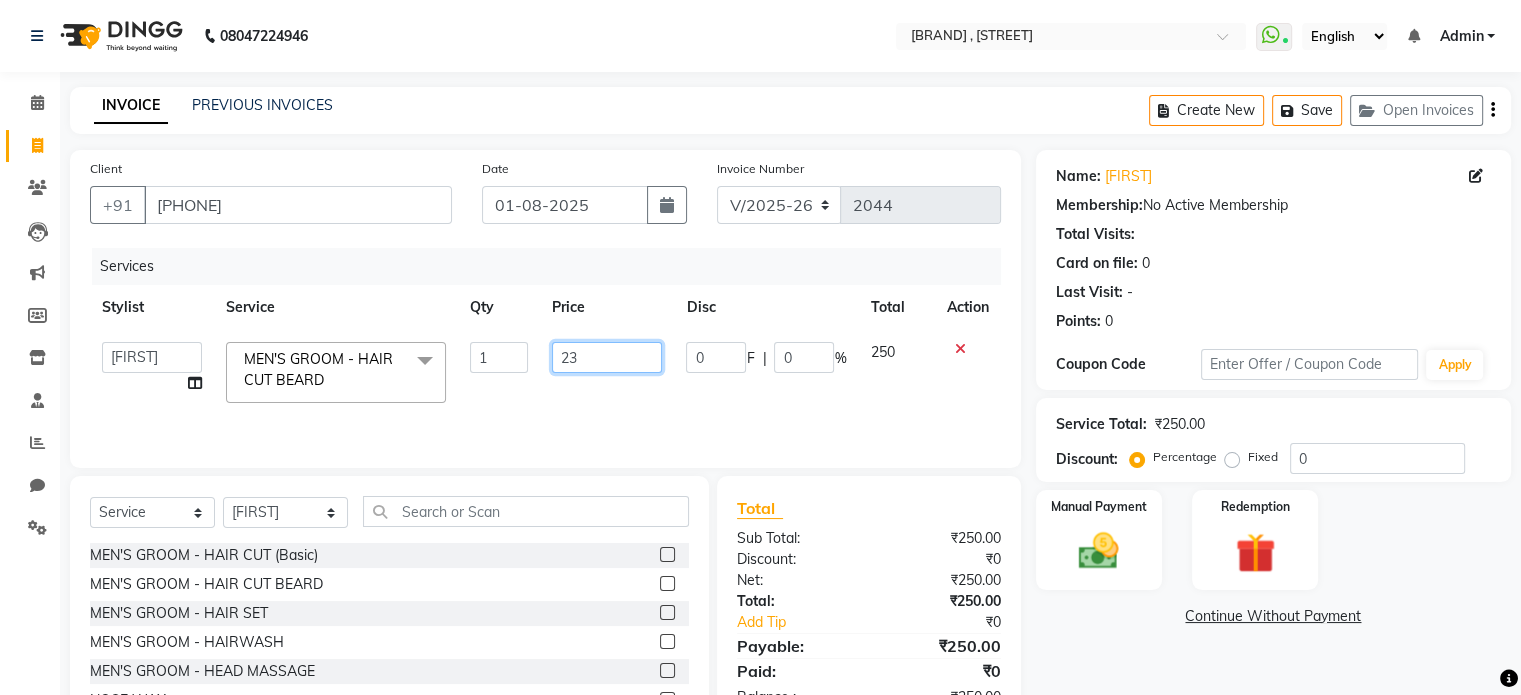 type on "230" 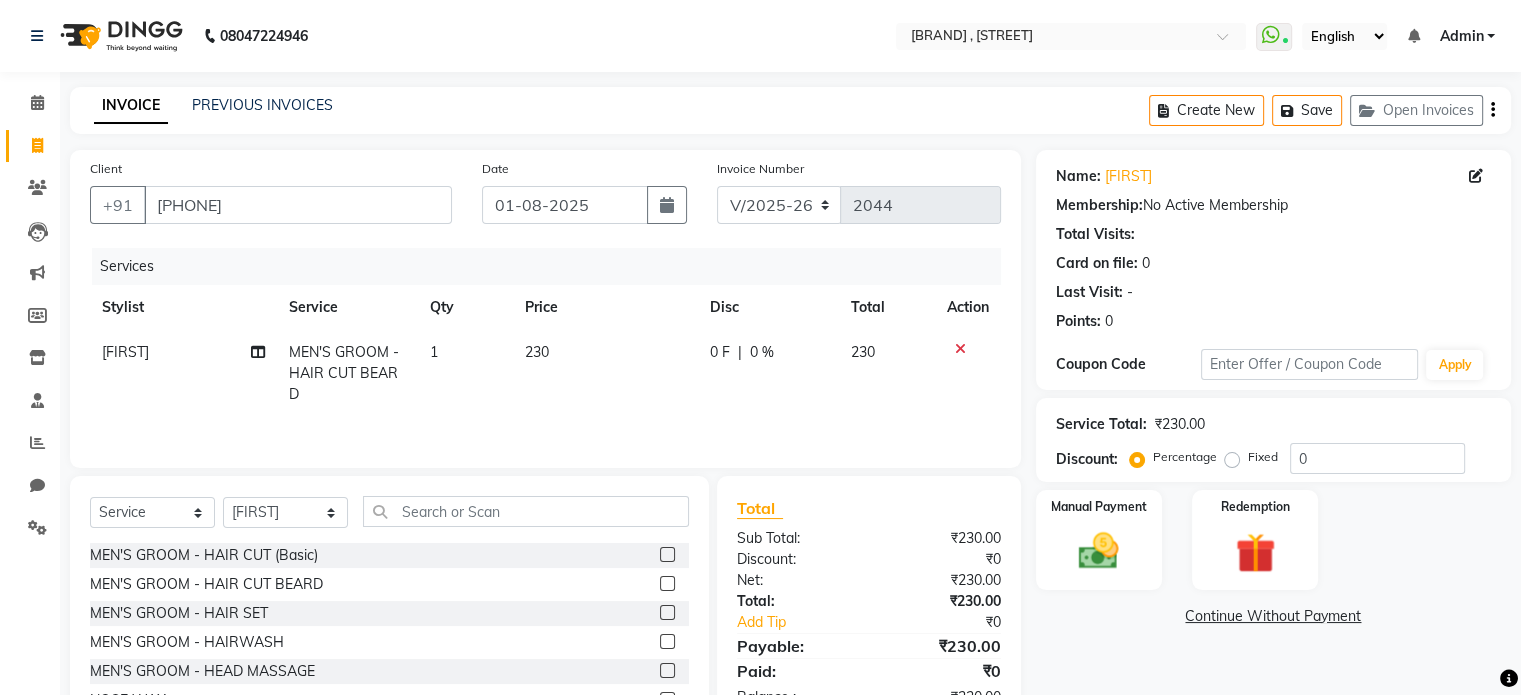 click on "230" 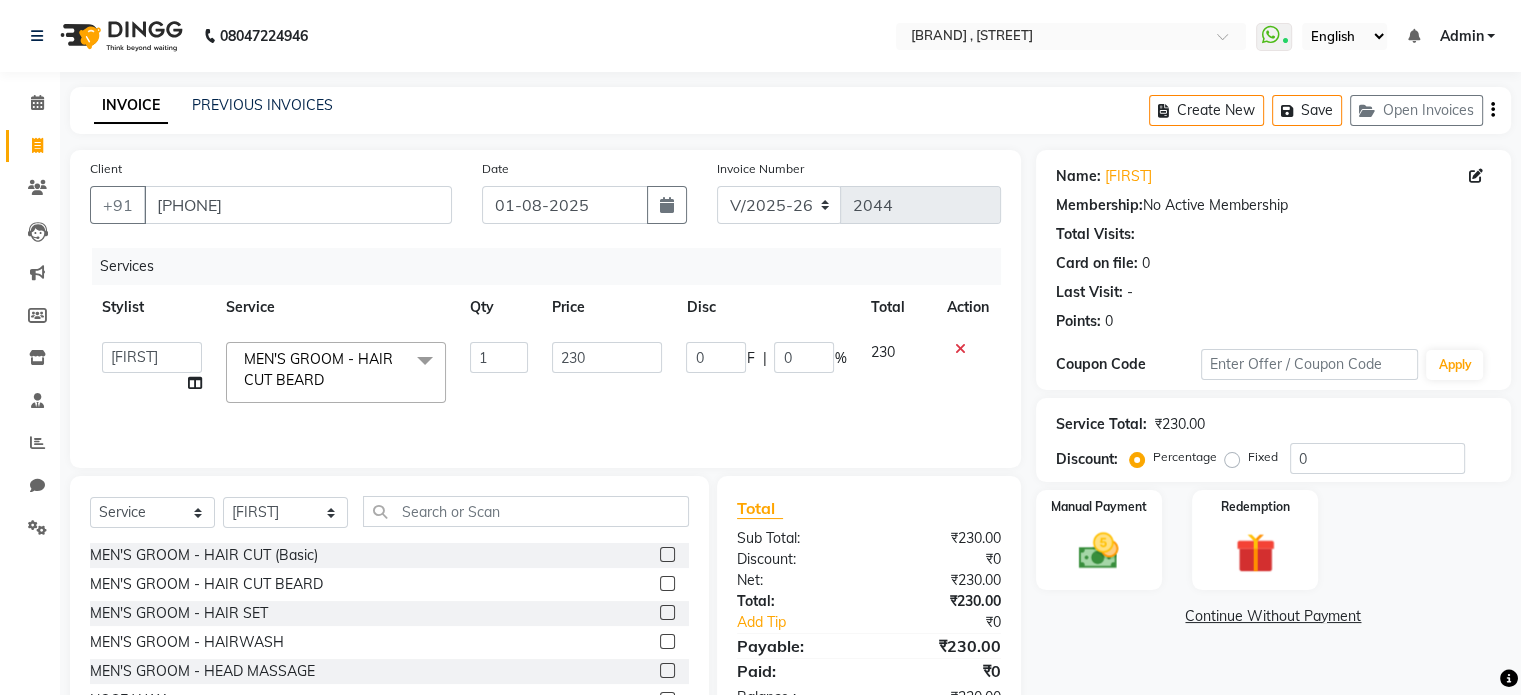 click on "230" 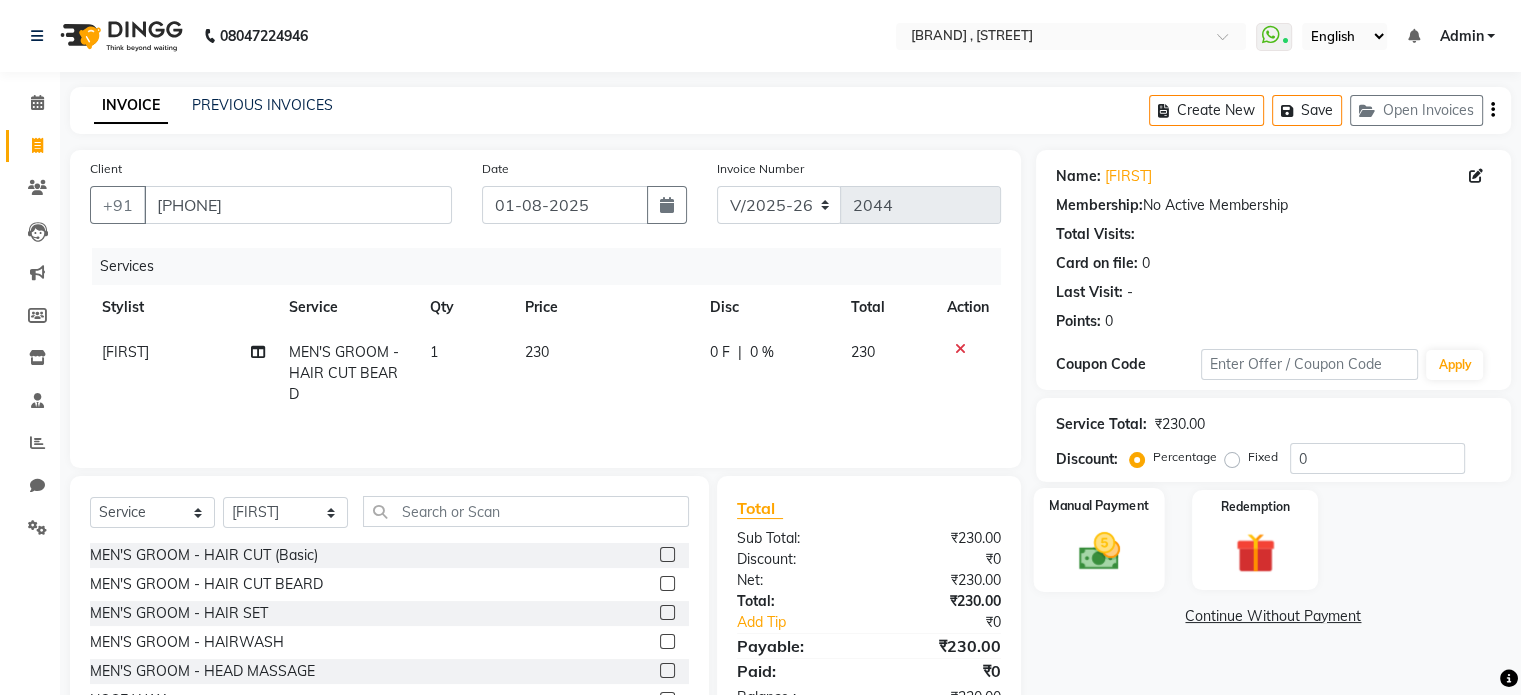 click 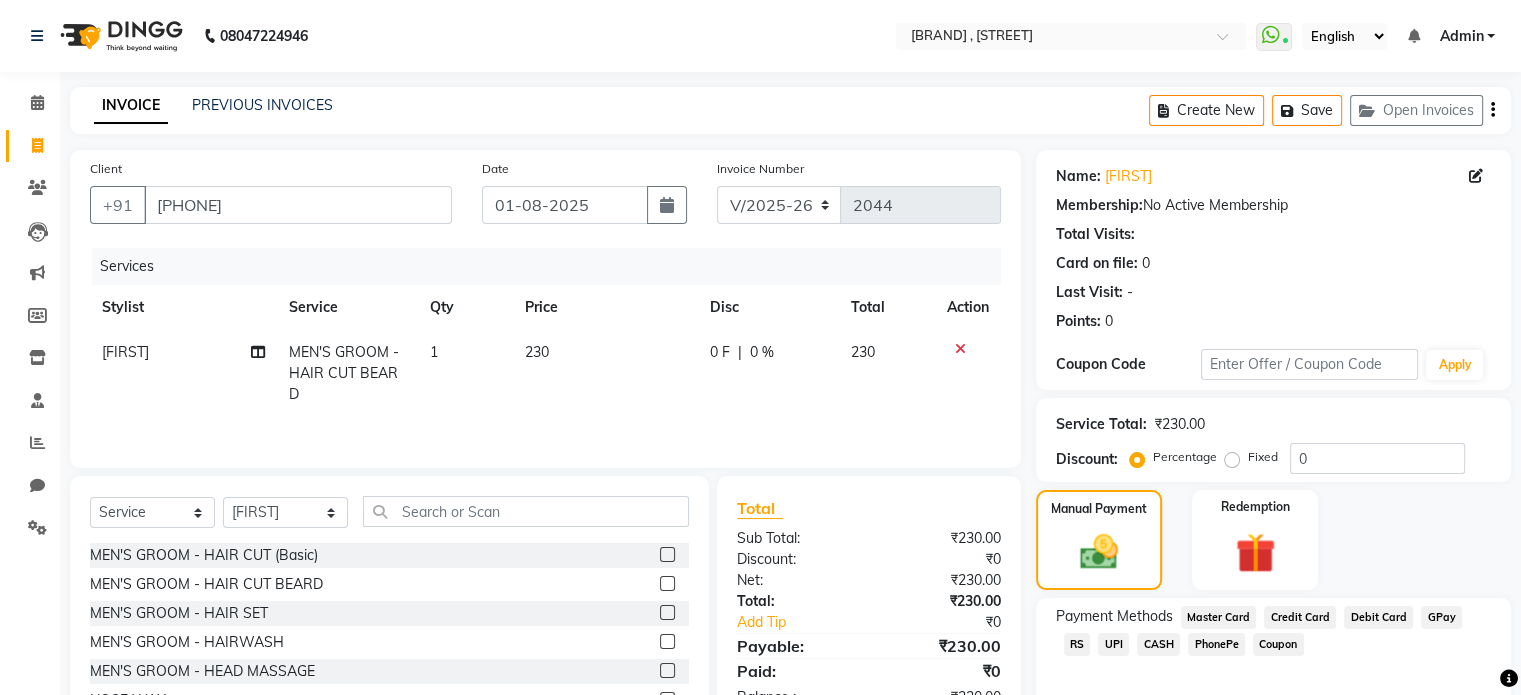 click on "UPI" 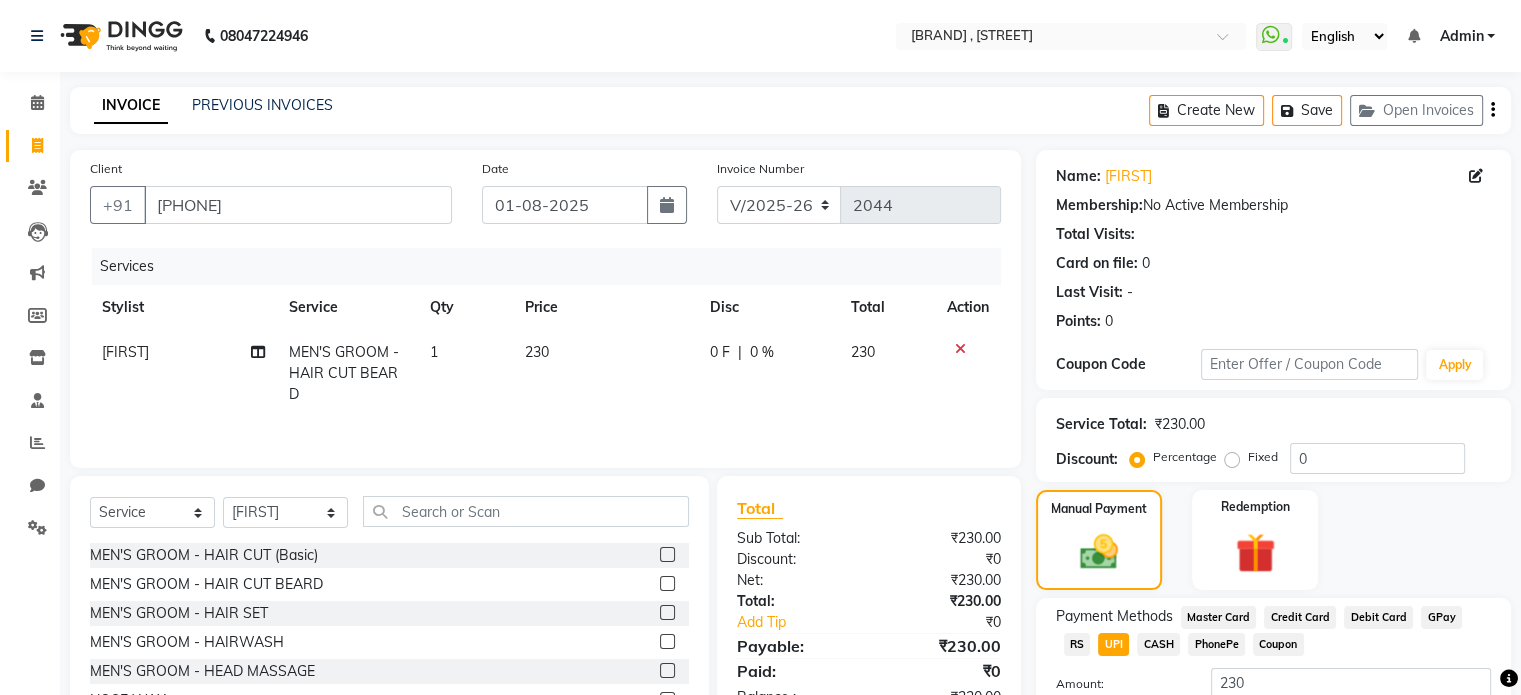 scroll, scrollTop: 152, scrollLeft: 0, axis: vertical 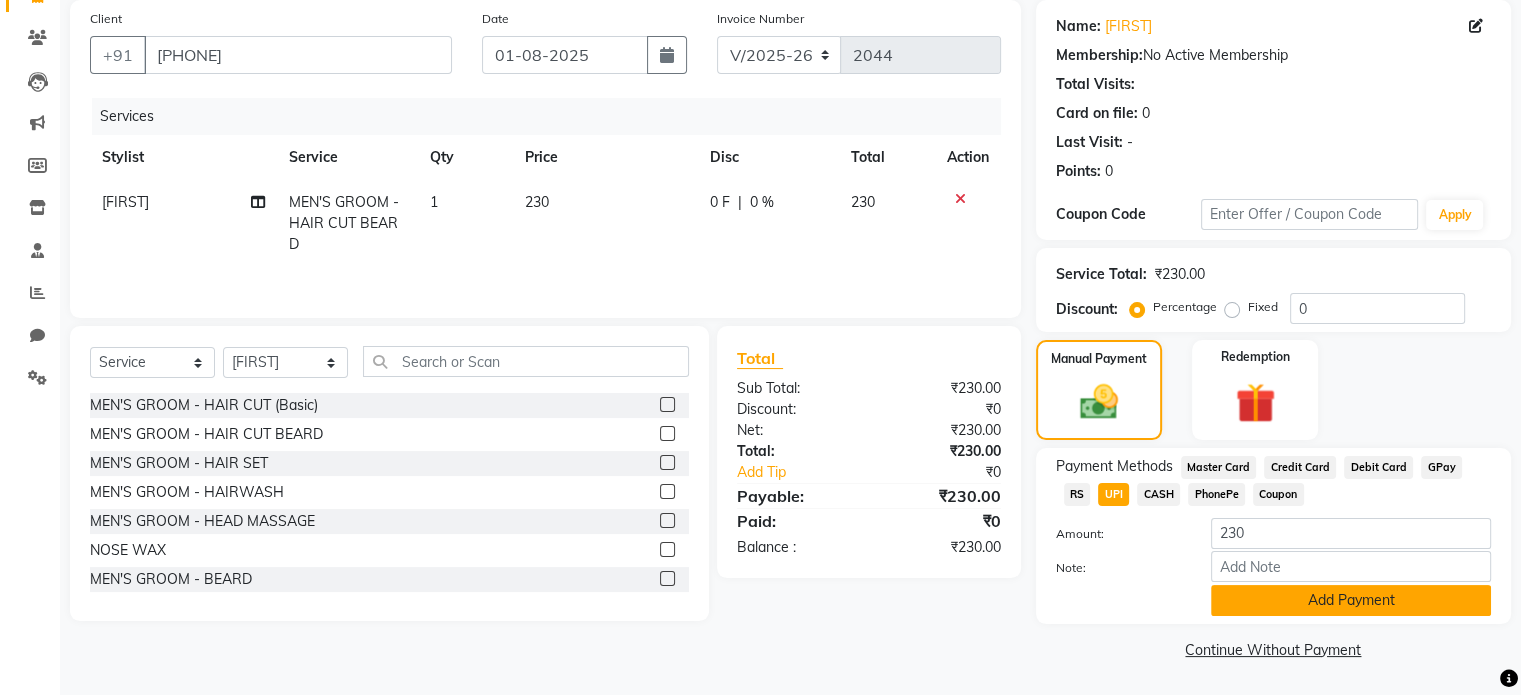 click on "Add Payment" 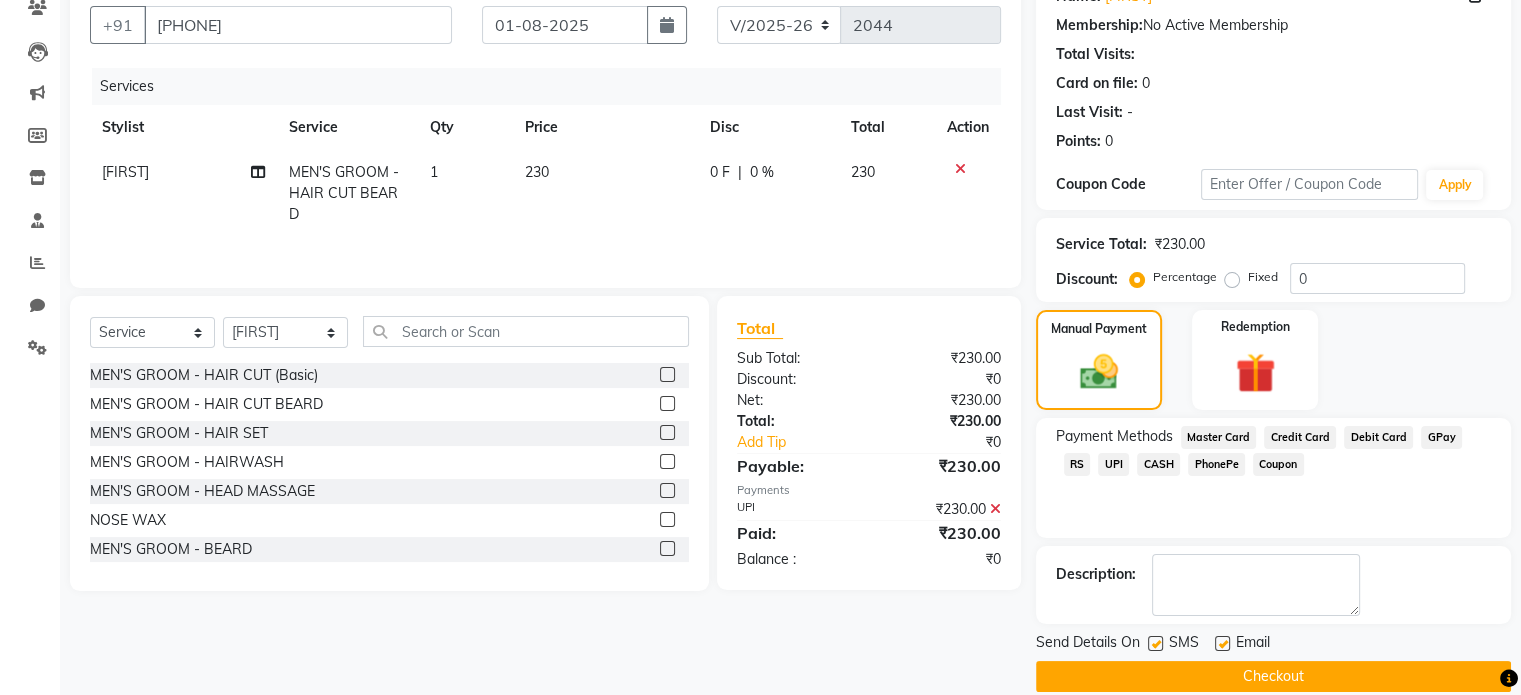 scroll, scrollTop: 205, scrollLeft: 0, axis: vertical 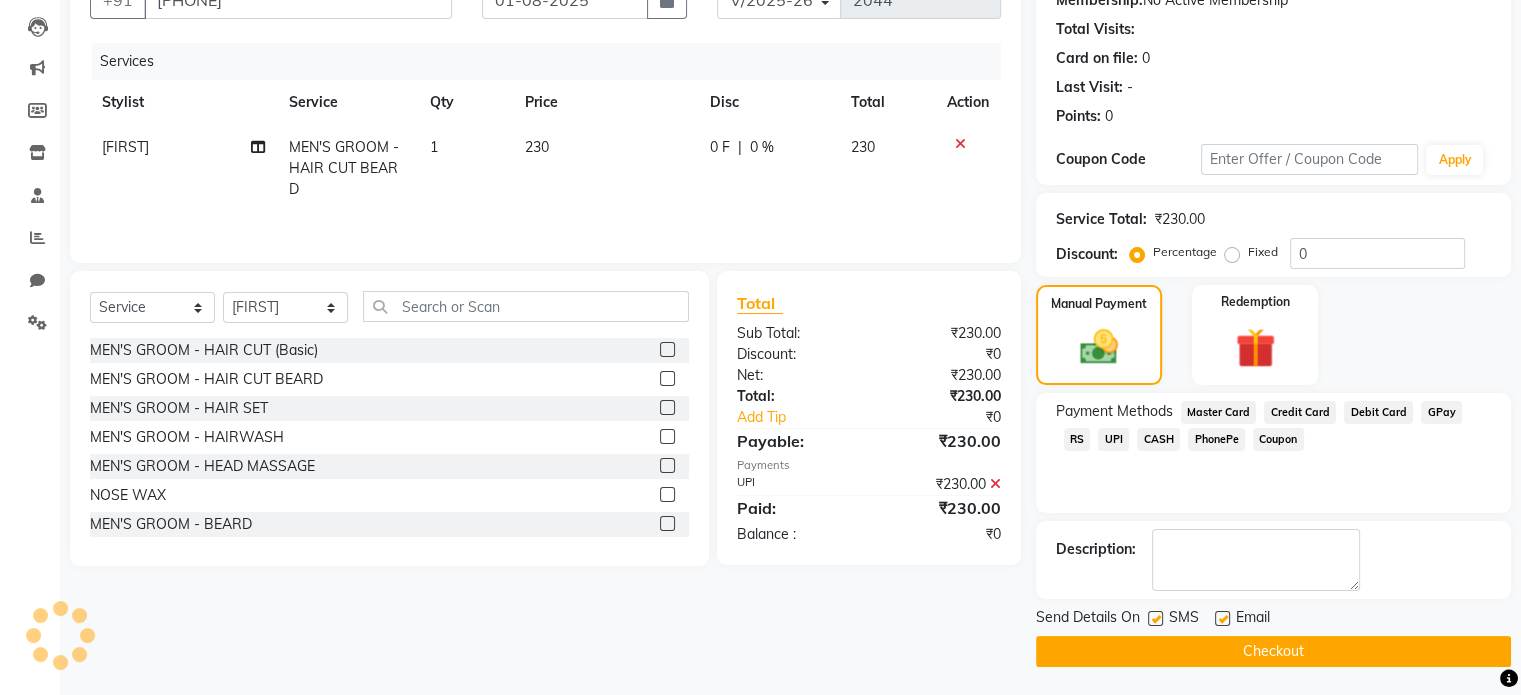 click on "Checkout" 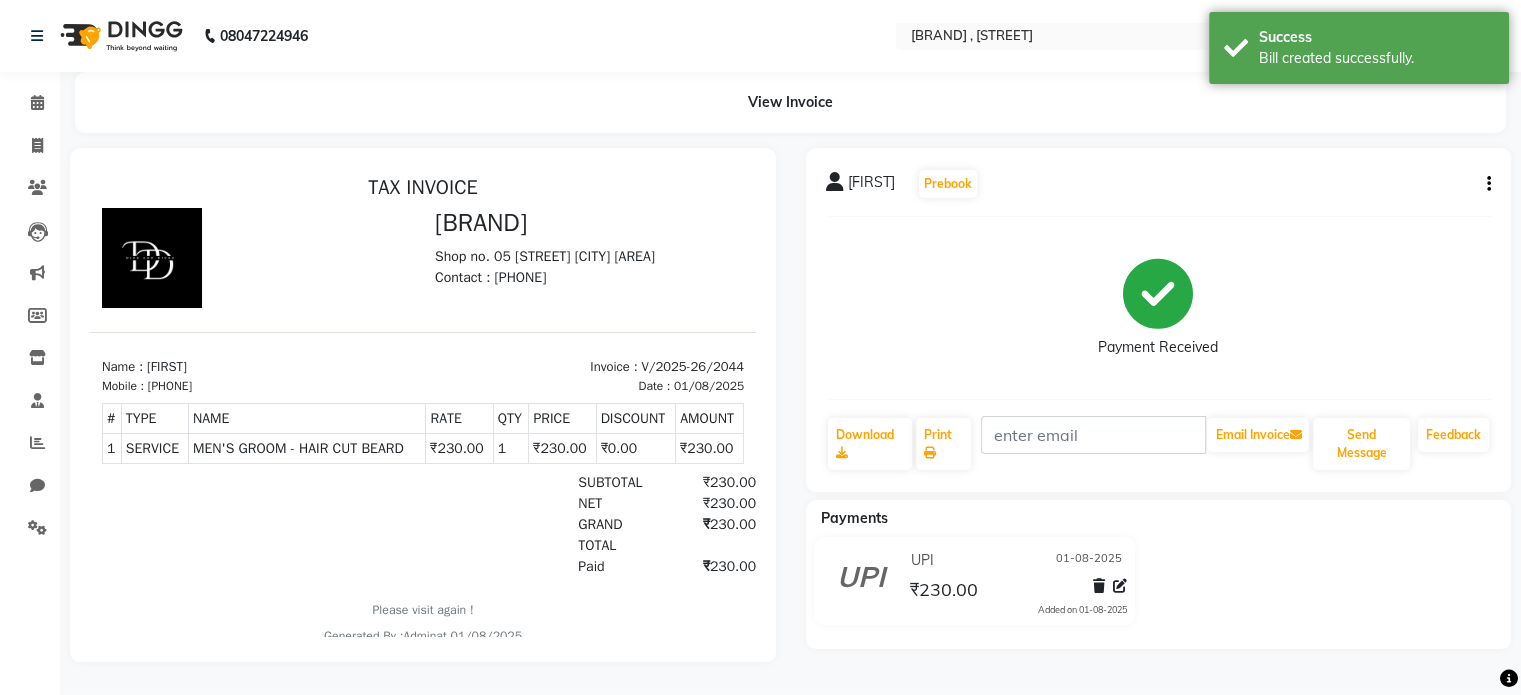 scroll, scrollTop: 0, scrollLeft: 0, axis: both 